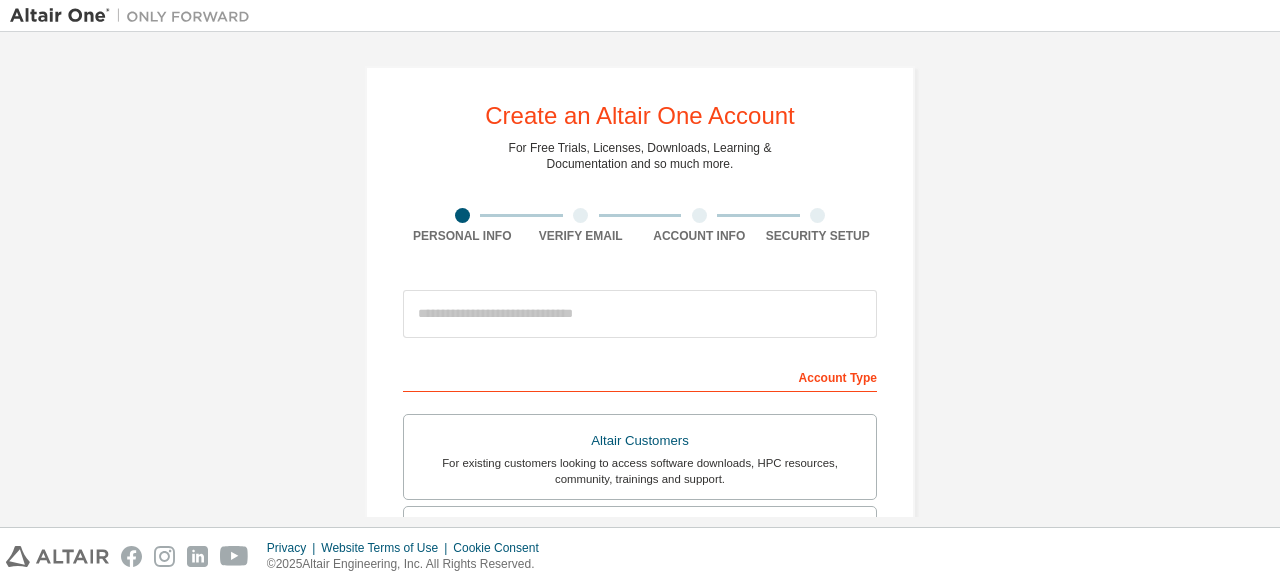 scroll, scrollTop: 0, scrollLeft: 0, axis: both 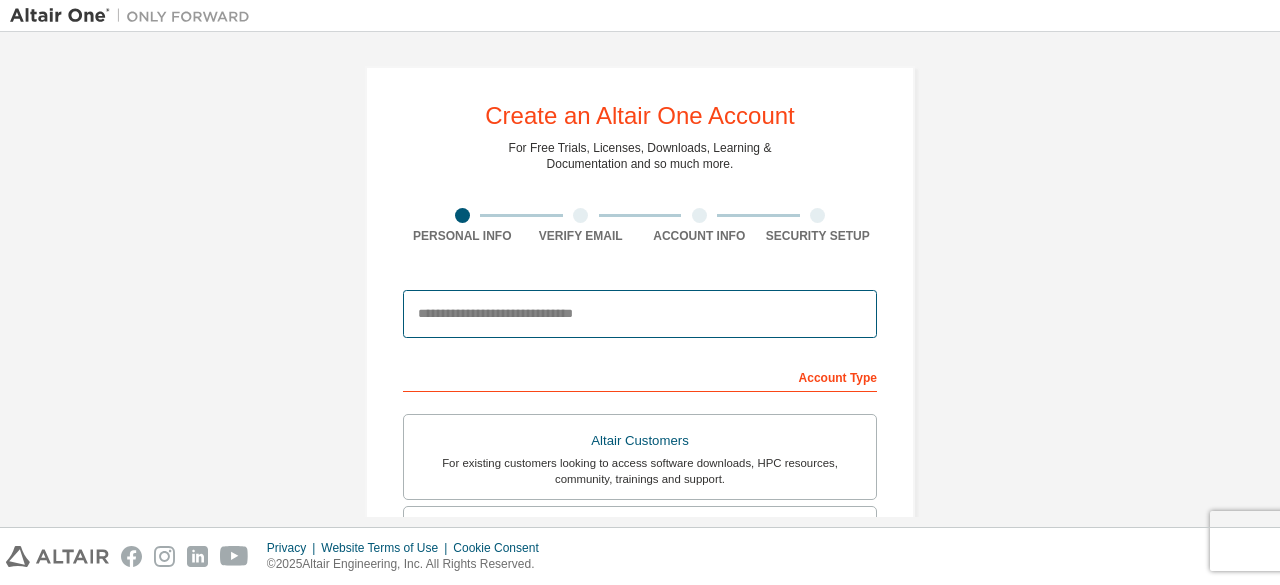 click at bounding box center [640, 314] 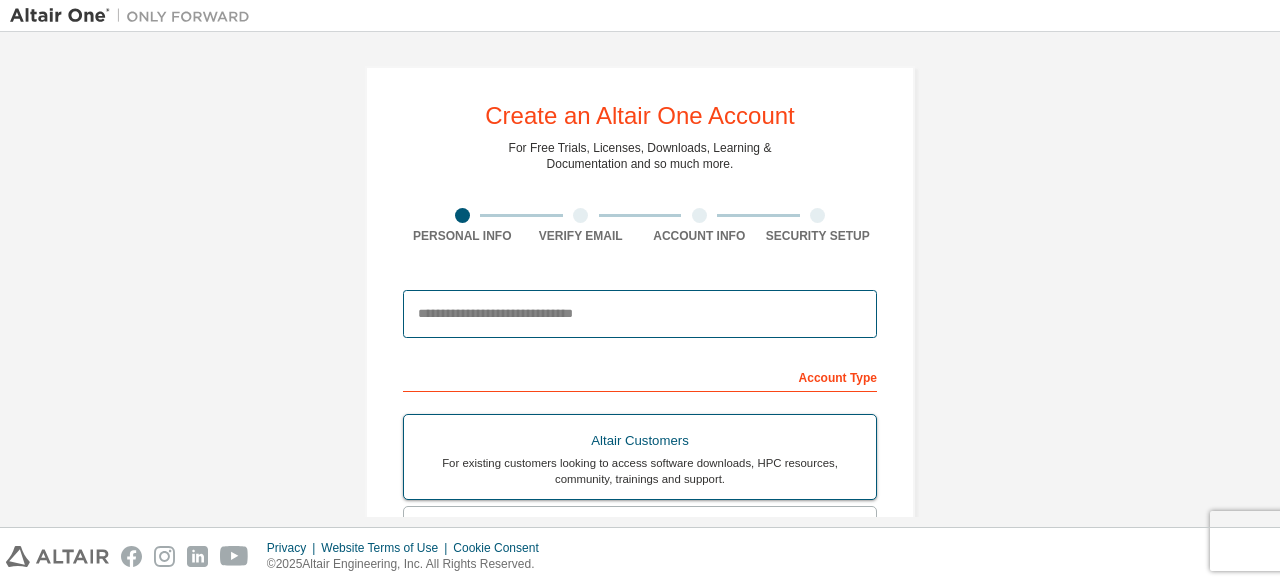 type on "**********" 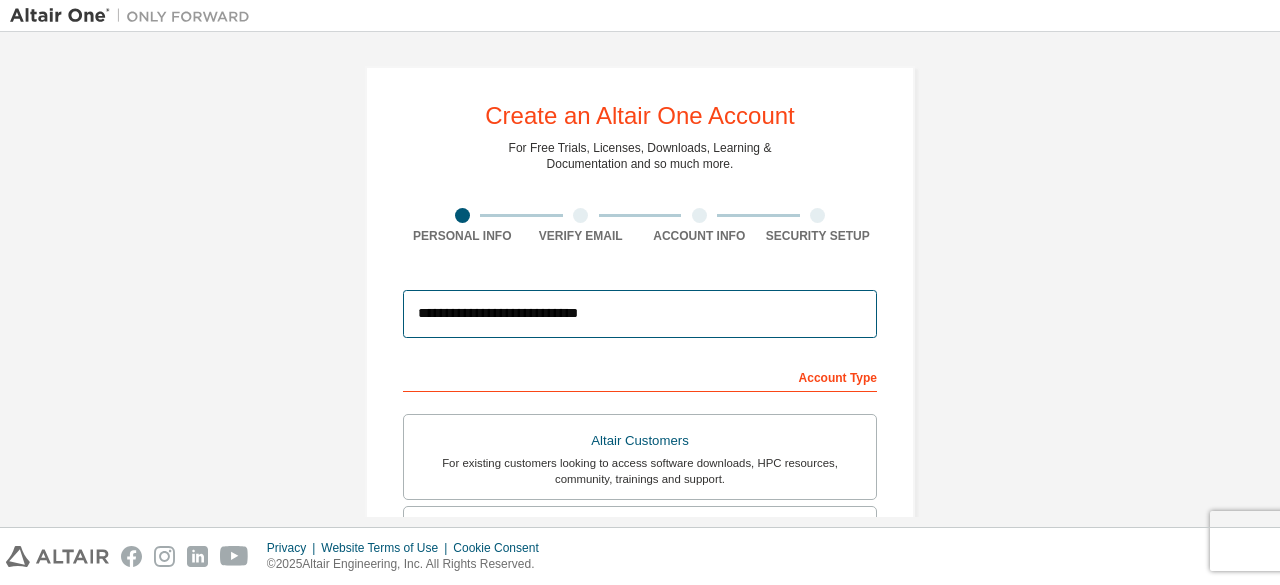 click on "**********" at bounding box center [640, 314] 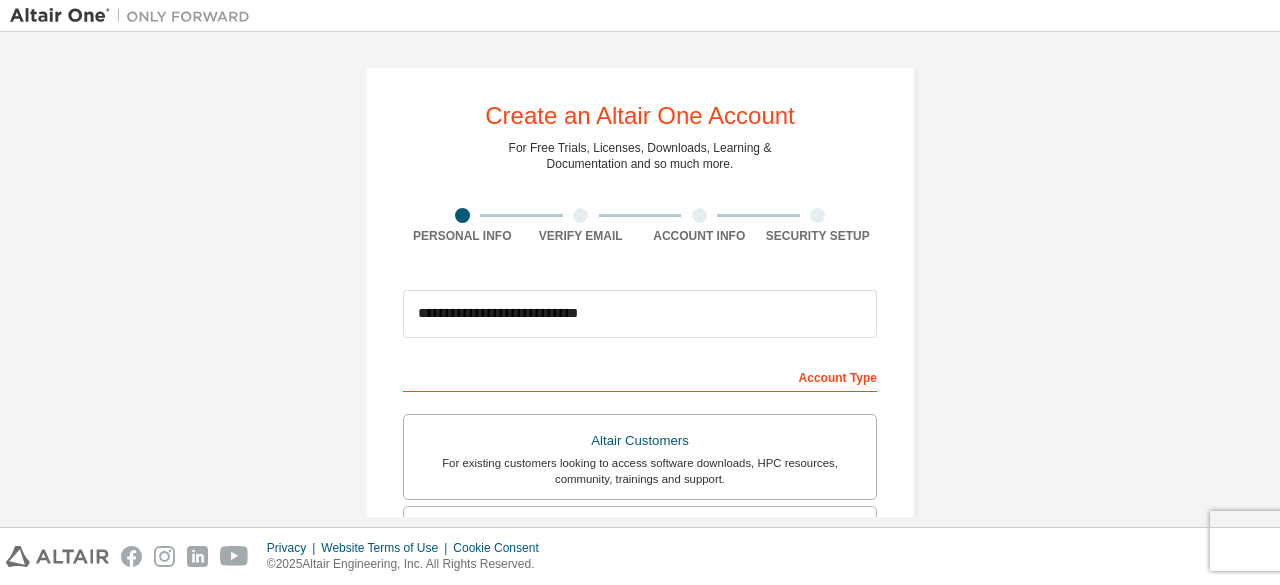 click on "Account Type" at bounding box center [640, 376] 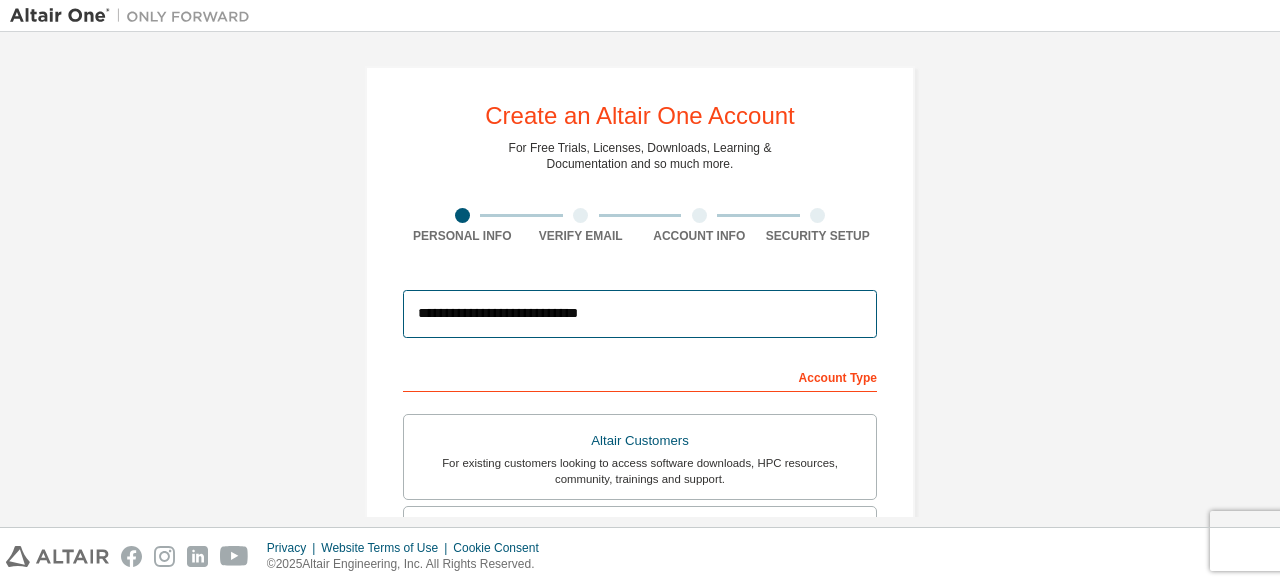 click on "**********" at bounding box center [640, 314] 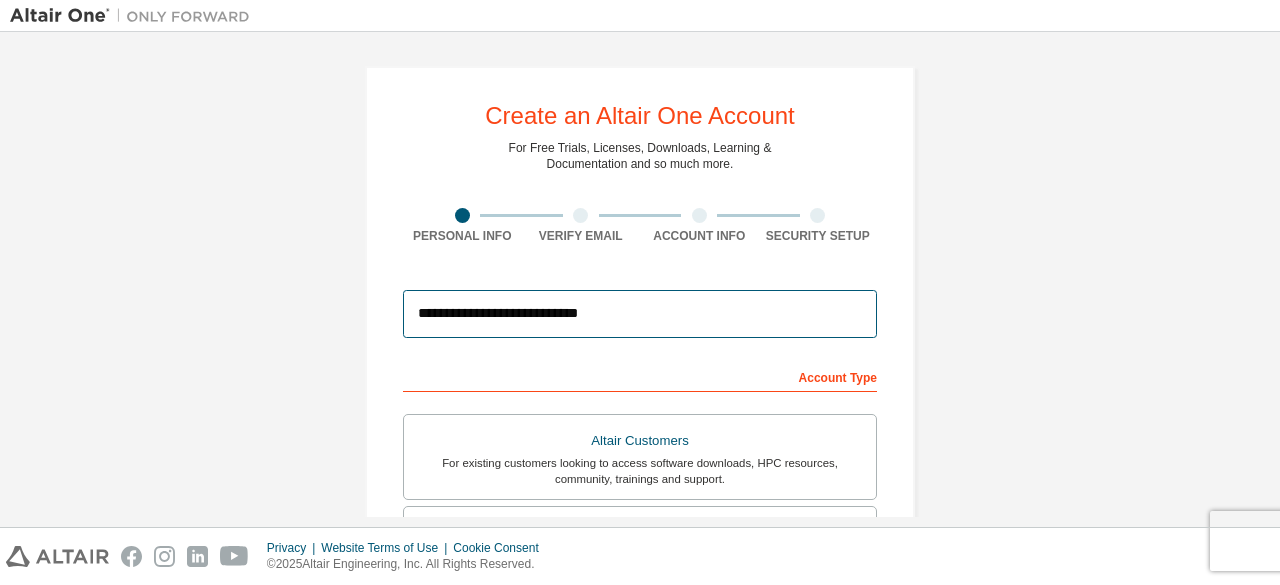 click on "**********" at bounding box center (640, 314) 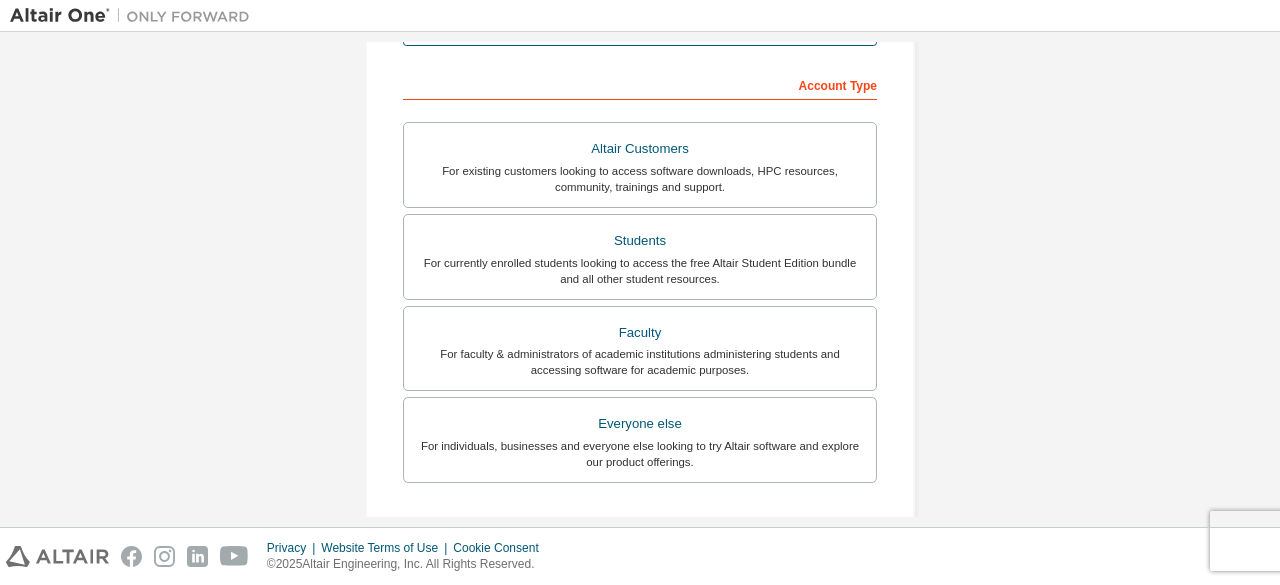 scroll, scrollTop: 294, scrollLeft: 0, axis: vertical 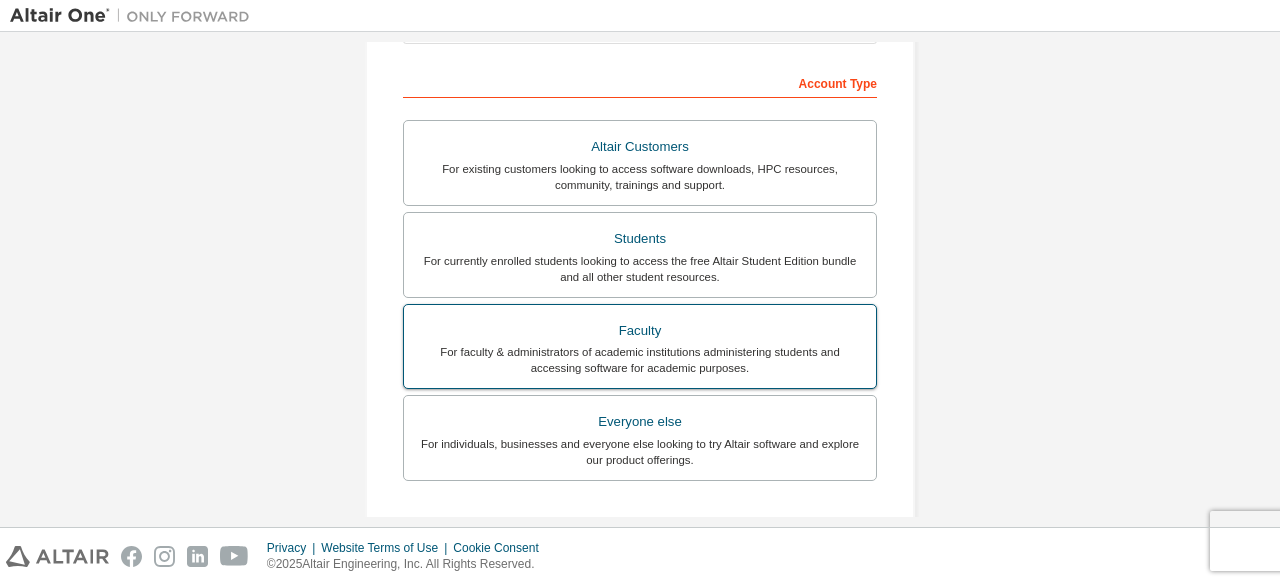 click on "Faculty For faculty & administrators of academic institutions administering students and accessing software for academic purposes." at bounding box center (640, 347) 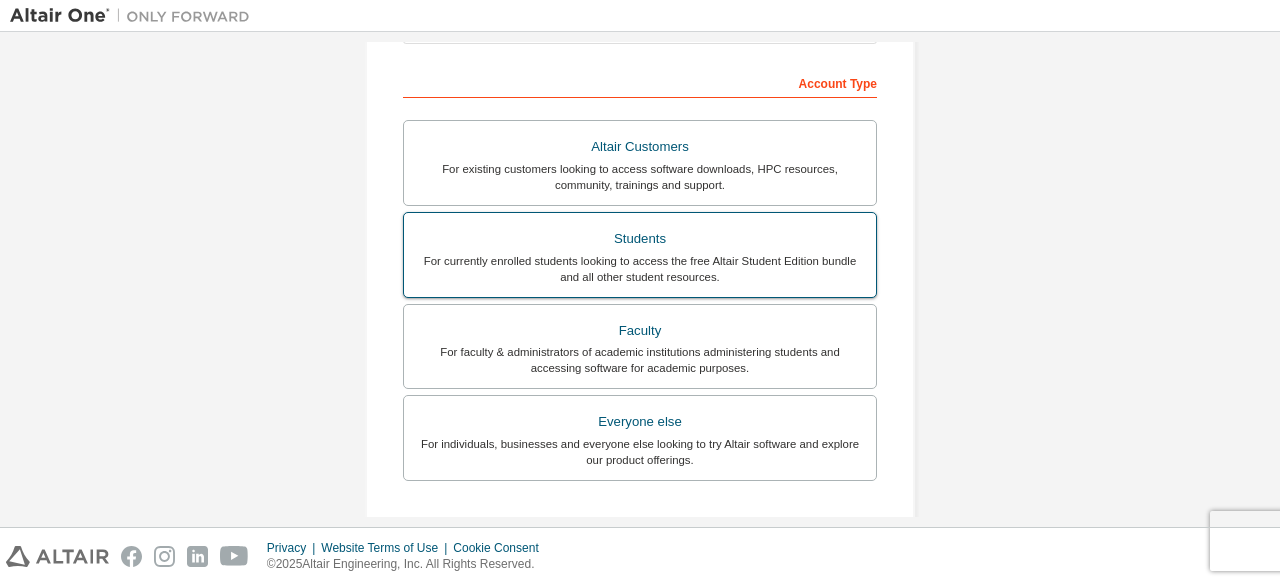 click on "For currently enrolled students looking to access the free Altair Student Edition bundle and all other student resources." at bounding box center [640, 269] 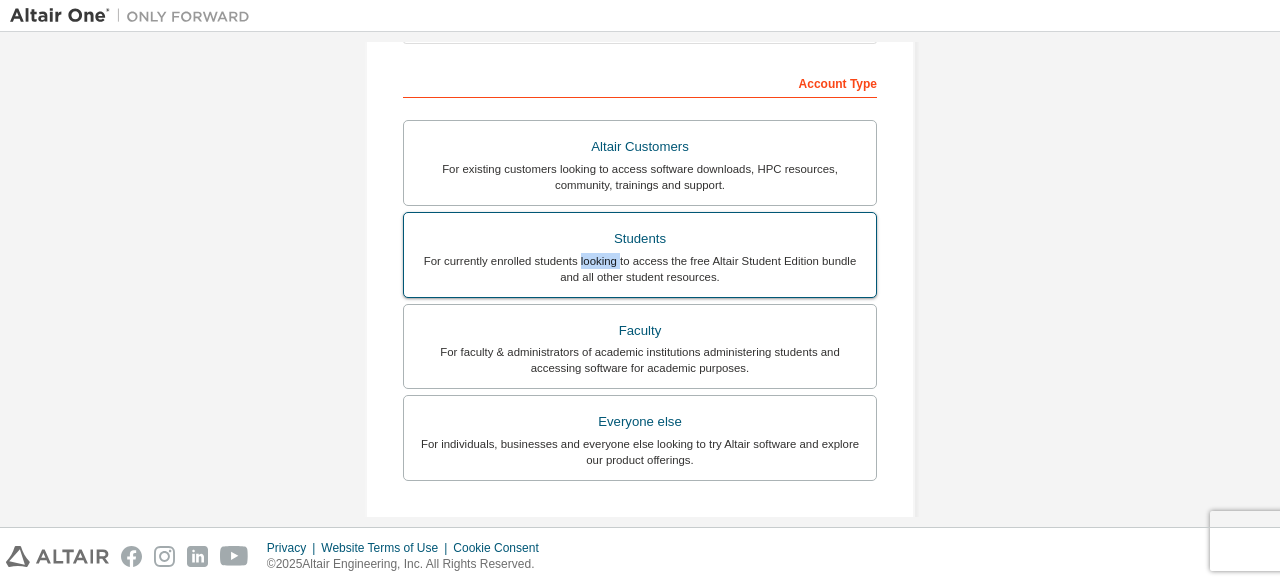 click on "For currently enrolled students looking to access the free Altair Student Edition bundle and all other student resources." at bounding box center (640, 269) 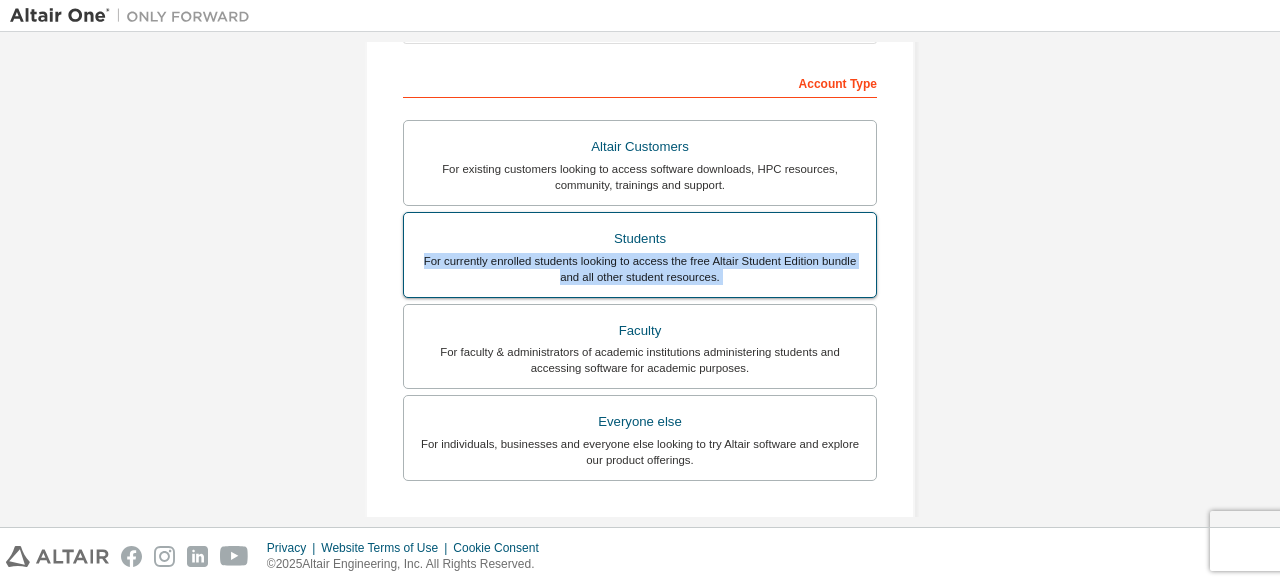 click on "For currently enrolled students looking to access the free Altair Student Edition bundle and all other student resources." at bounding box center [640, 269] 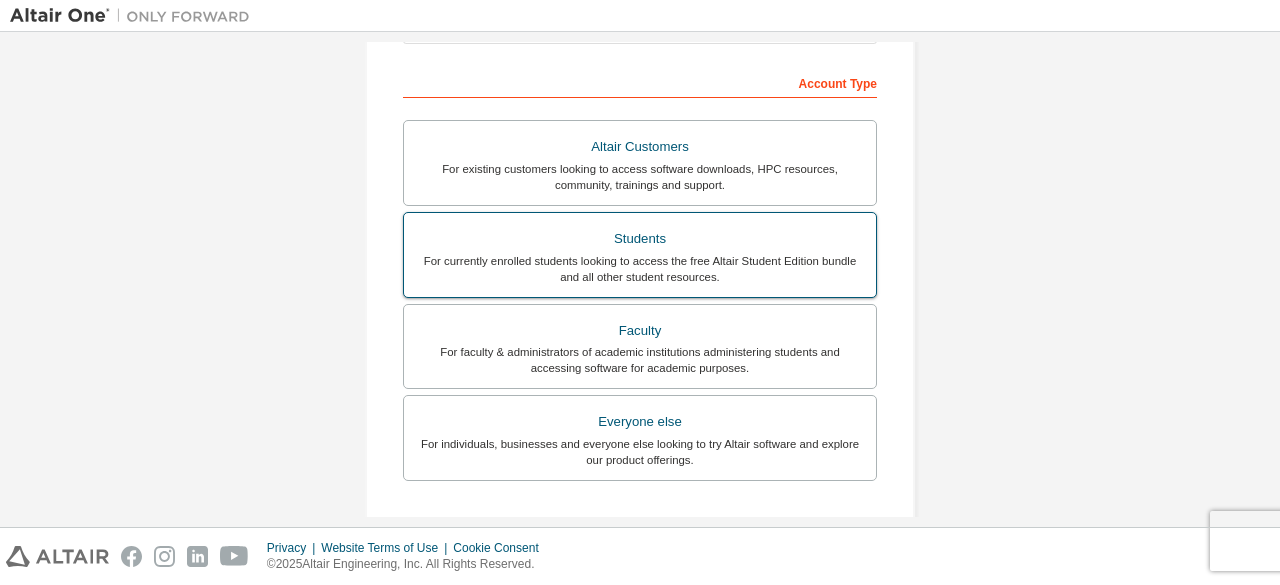 click on "Students" at bounding box center [640, 239] 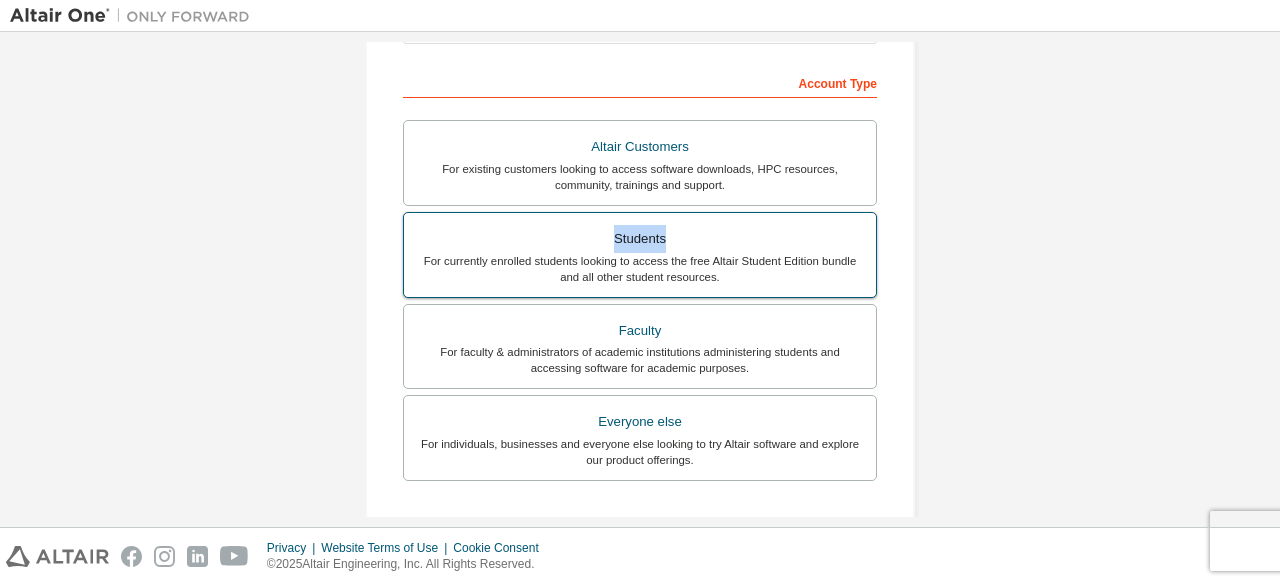 click on "Students" at bounding box center [640, 239] 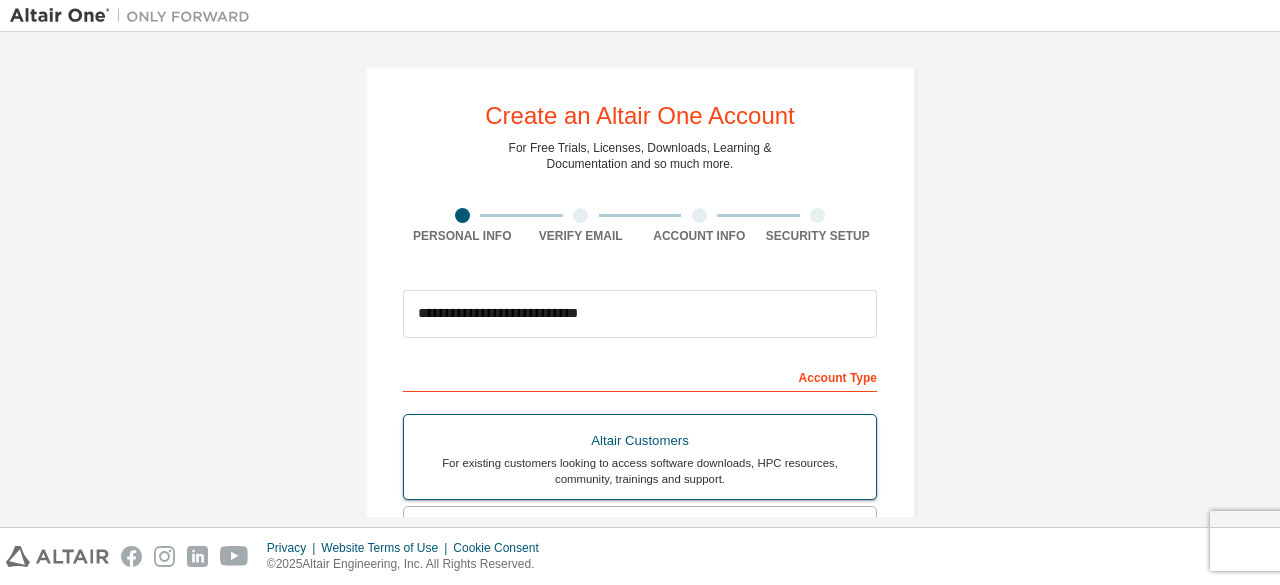 scroll, scrollTop: 1, scrollLeft: 0, axis: vertical 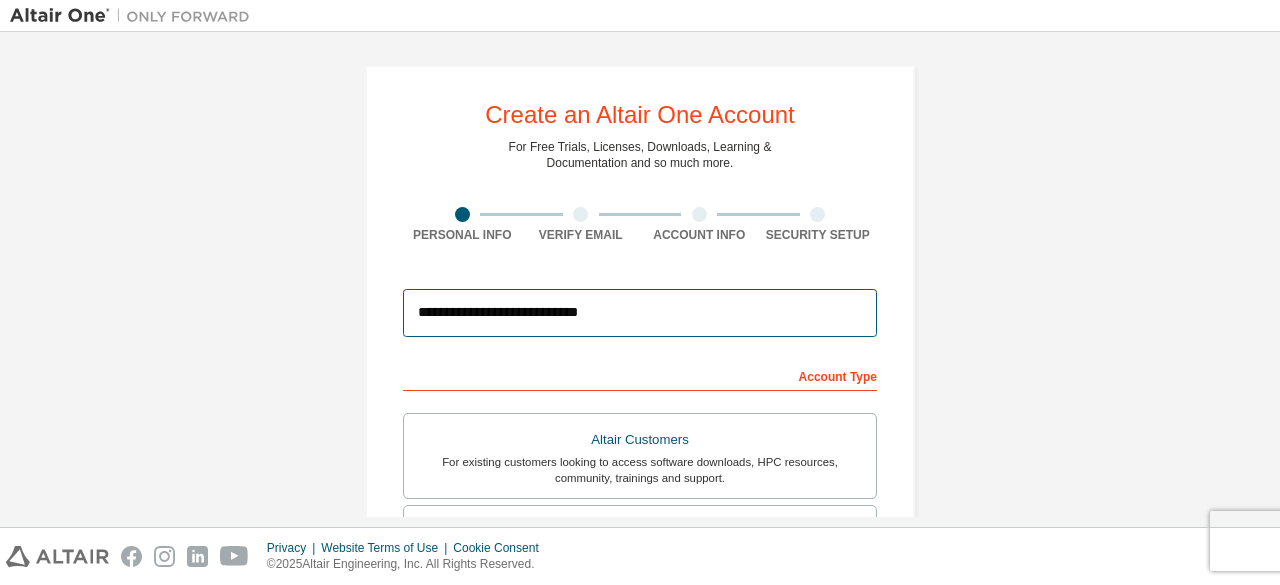 click on "**********" at bounding box center (640, 313) 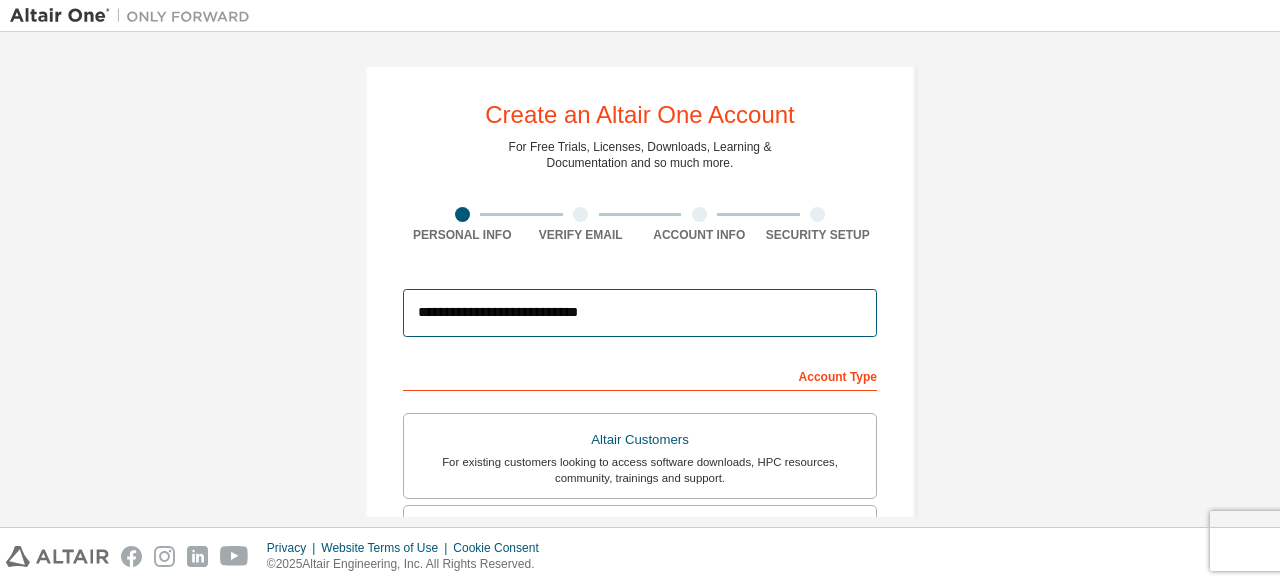 click on "**********" at bounding box center (640, 313) 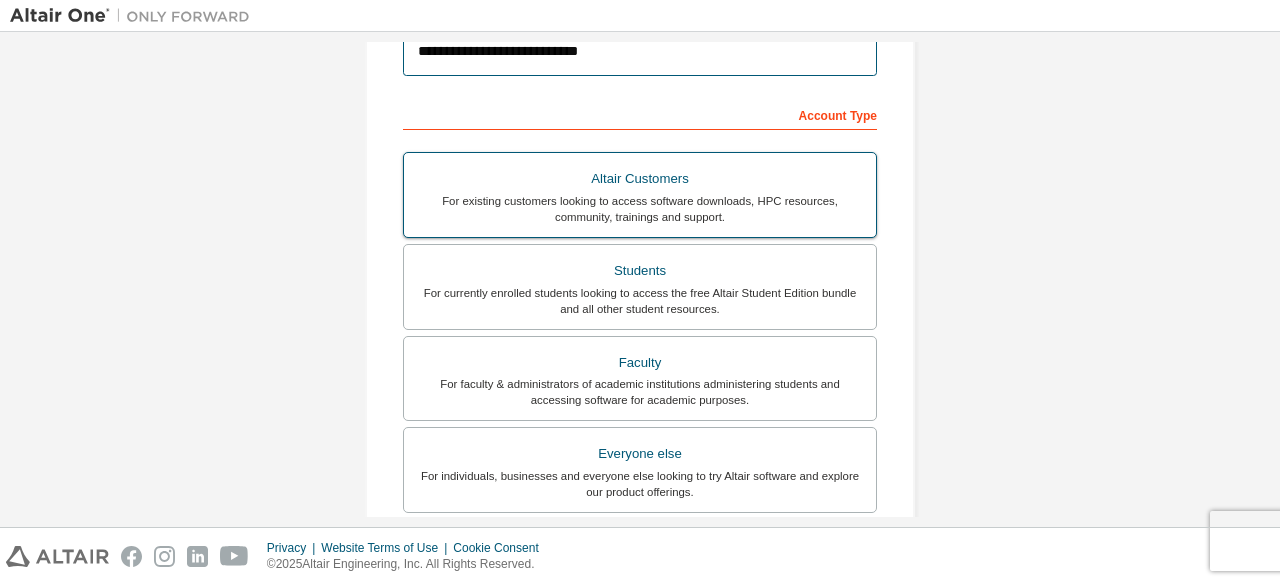 scroll, scrollTop: 277, scrollLeft: 0, axis: vertical 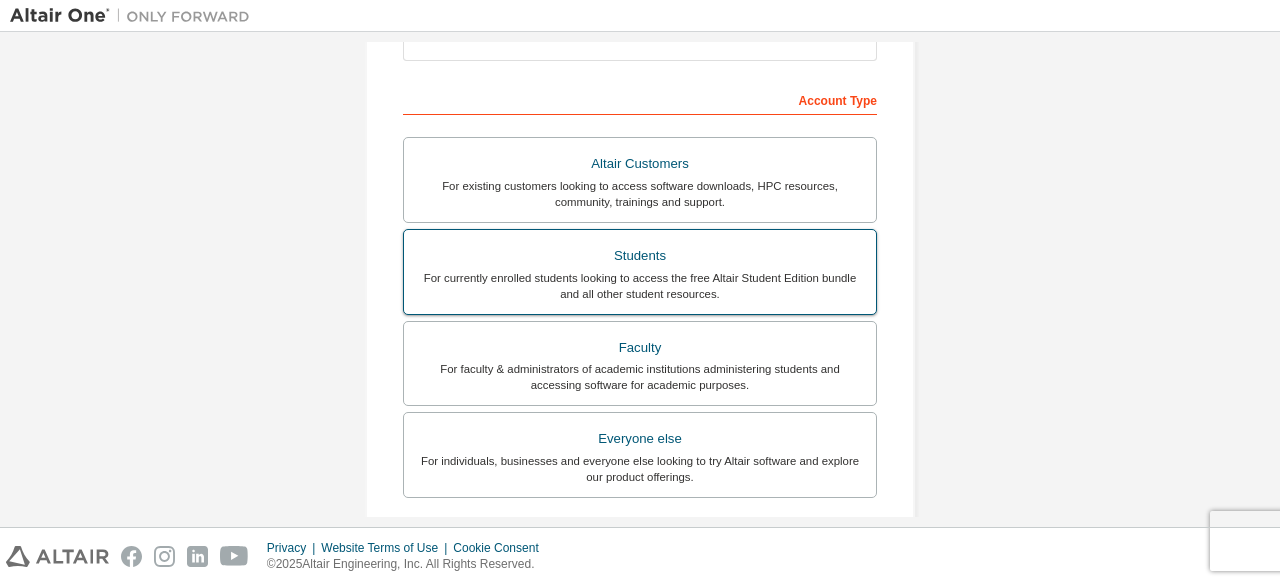 click on "Students" at bounding box center (640, 256) 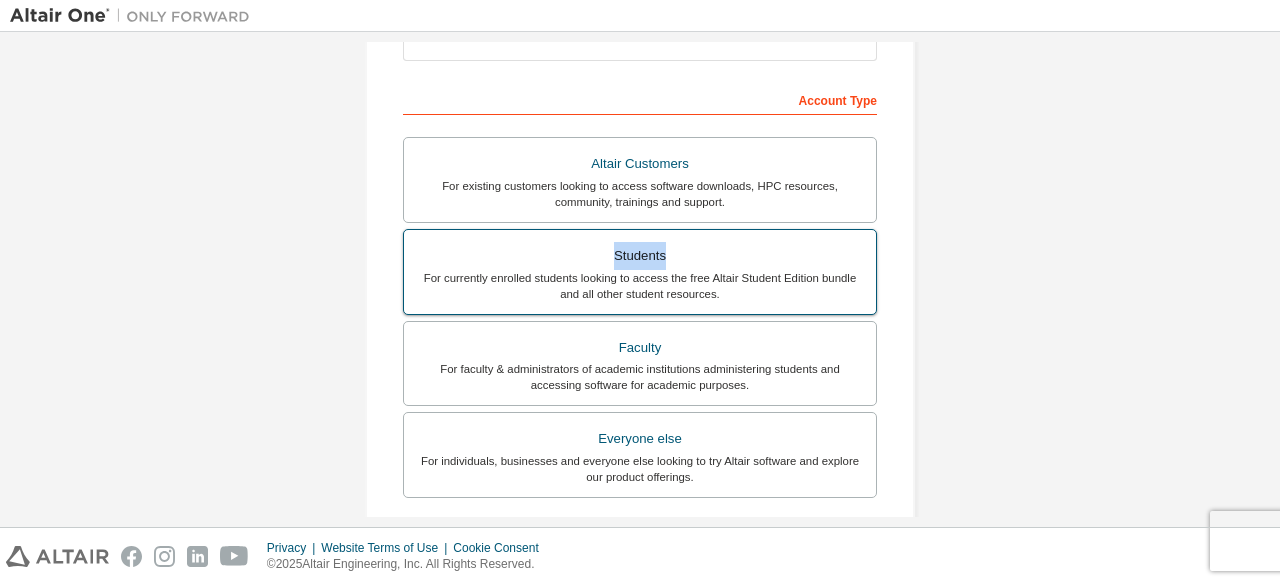 click on "Students" at bounding box center (640, 256) 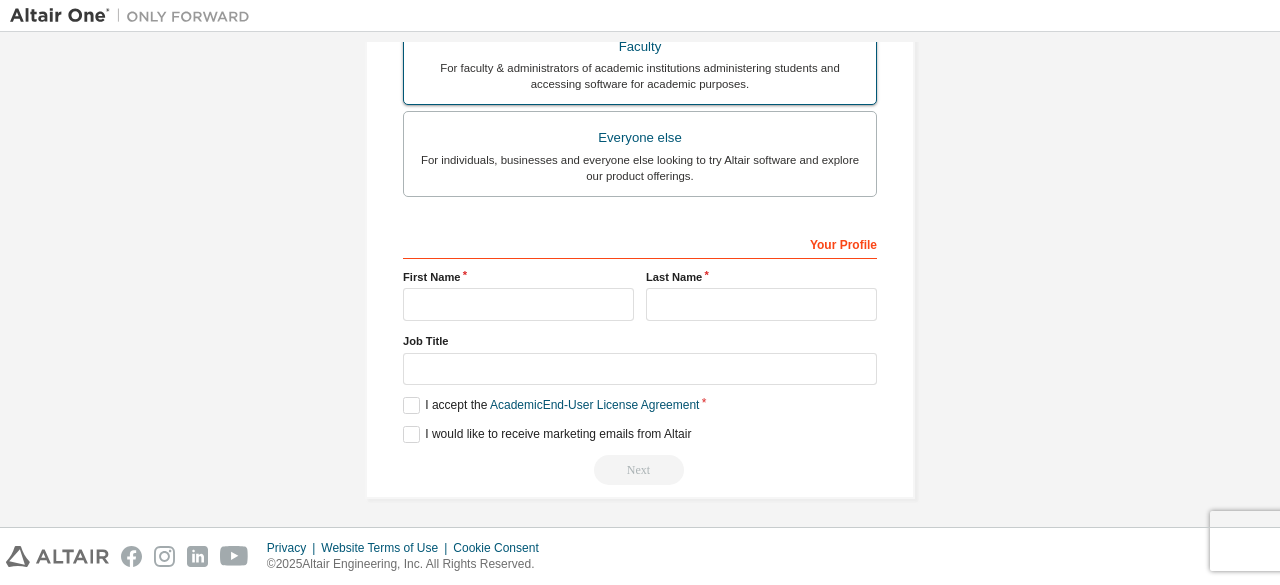 scroll, scrollTop: 578, scrollLeft: 0, axis: vertical 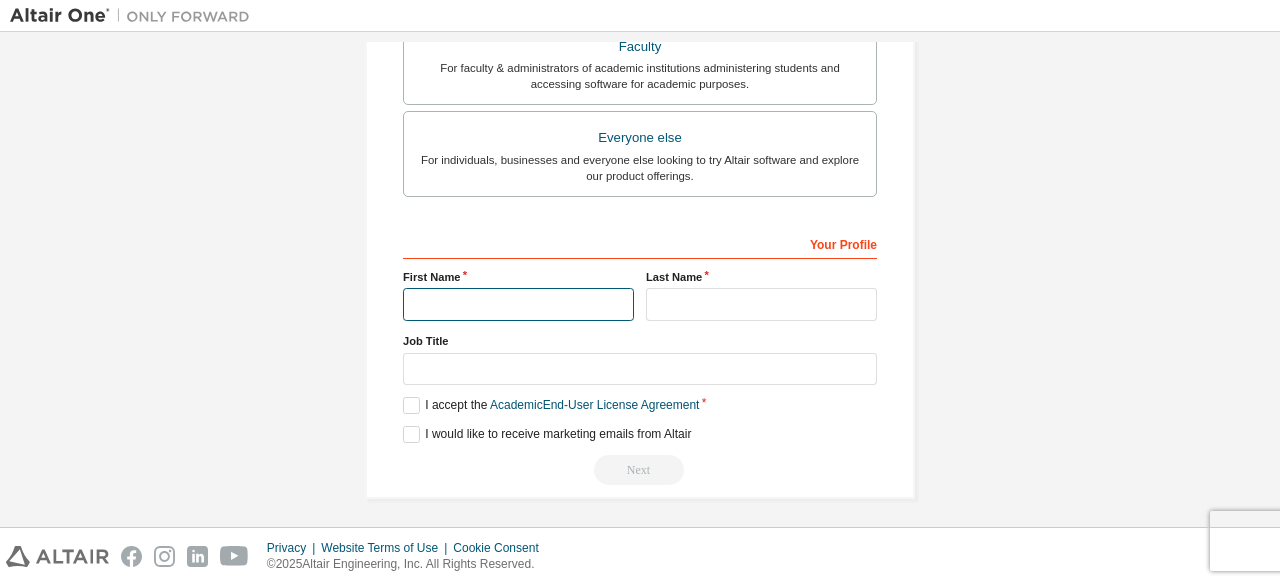 click at bounding box center [518, 304] 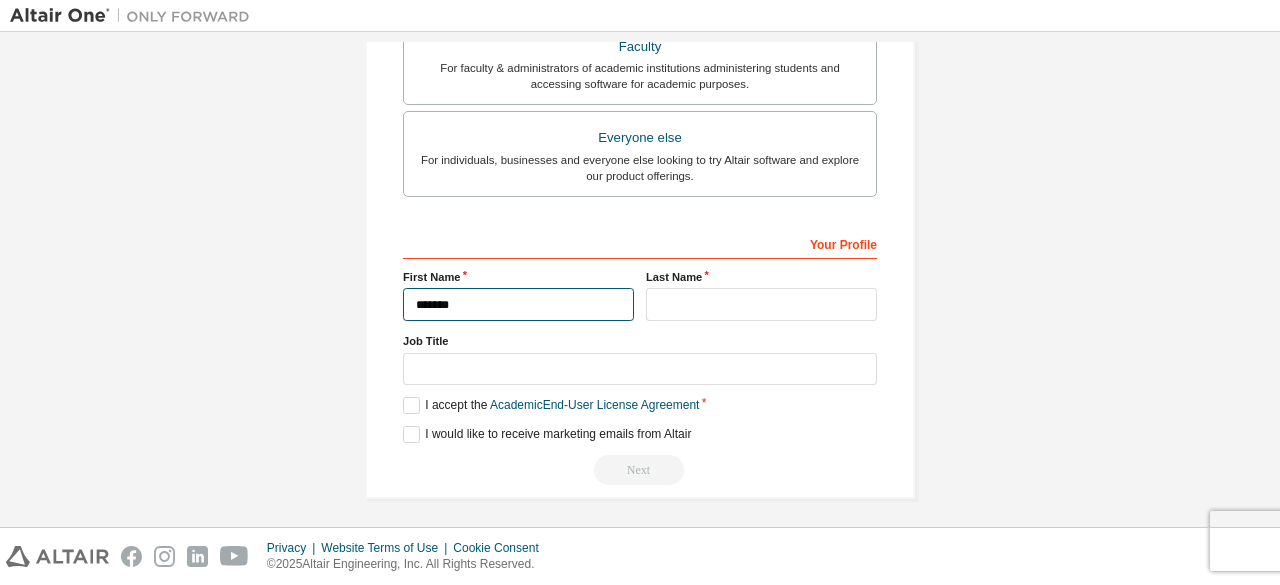 type on "*******" 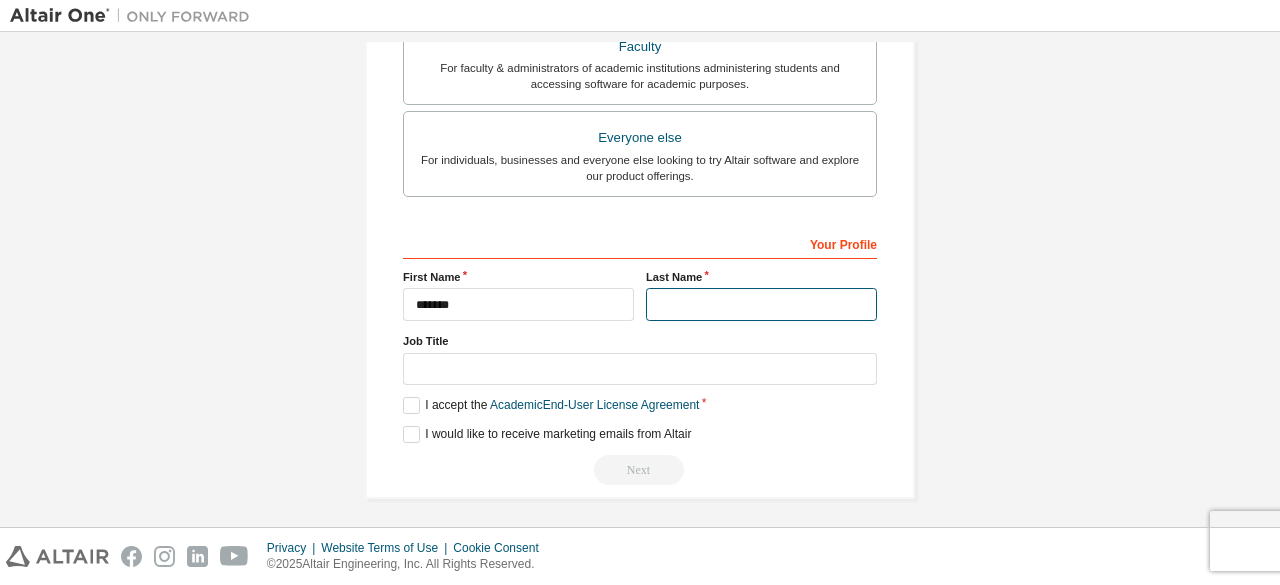 click at bounding box center (761, 304) 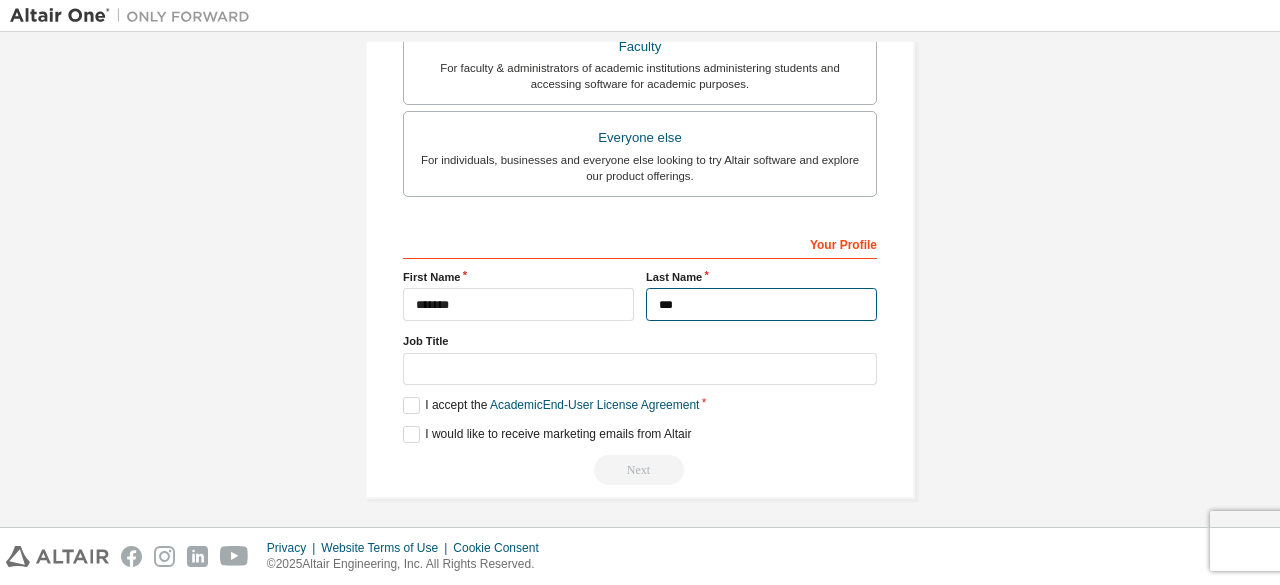 type on "***" 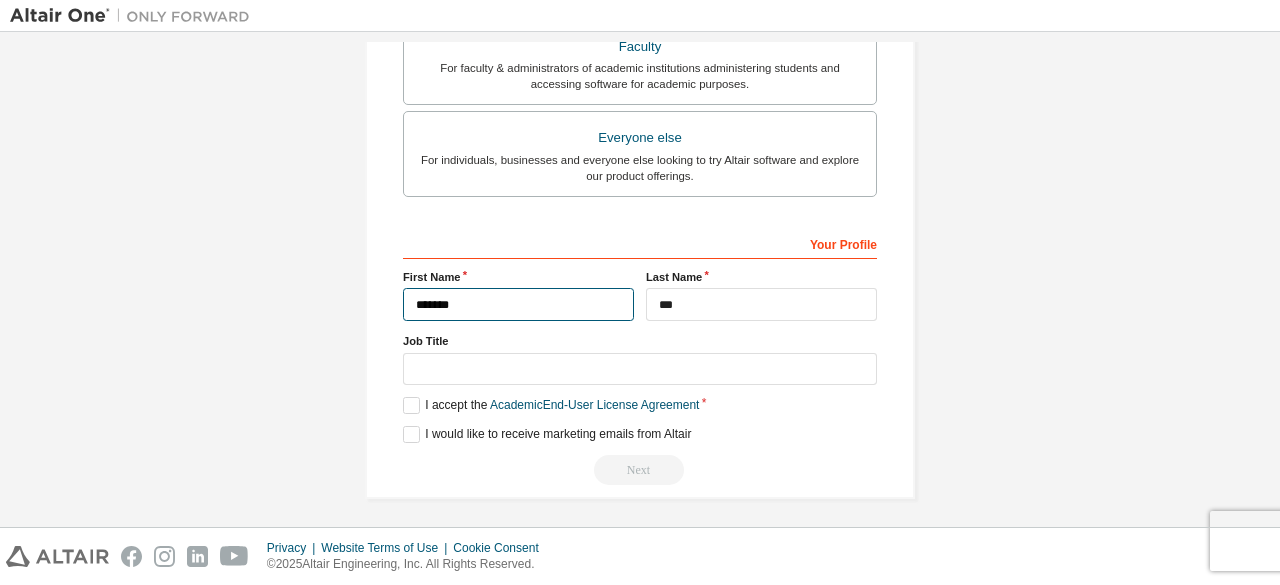 click on "*******" at bounding box center (518, 304) 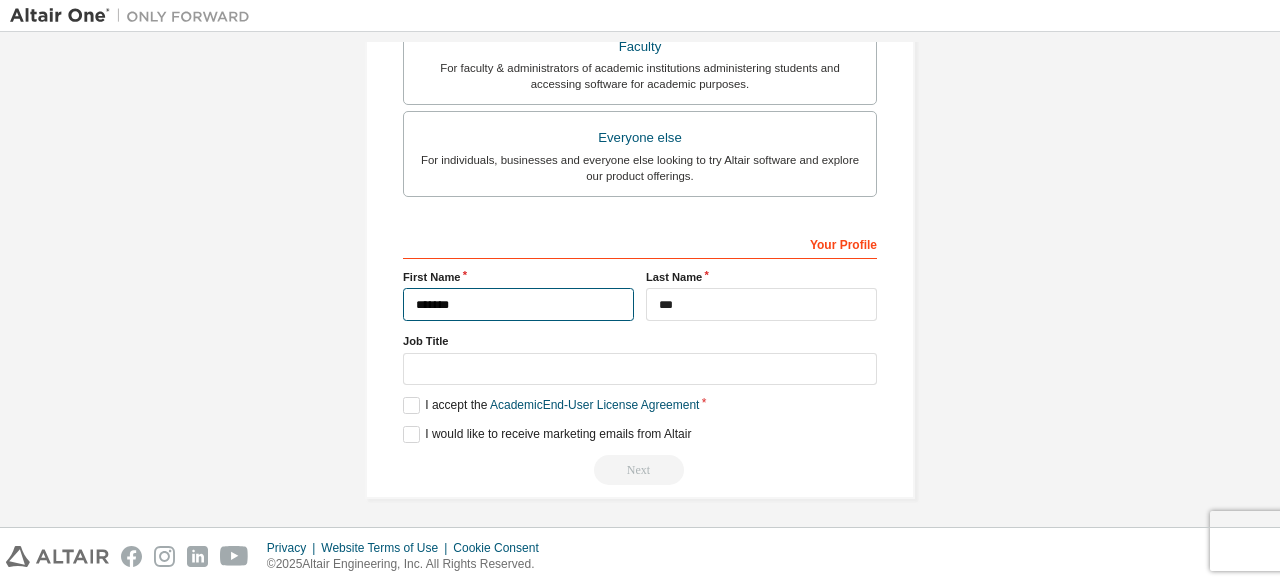 click on "*******" at bounding box center (518, 304) 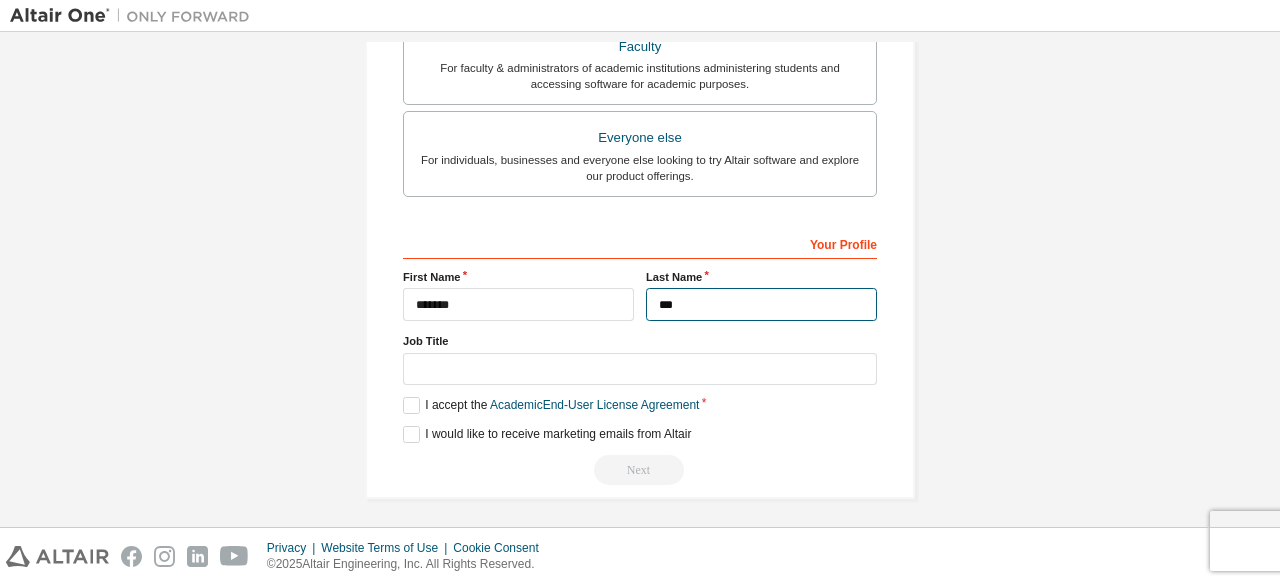 click on "***" at bounding box center (761, 304) 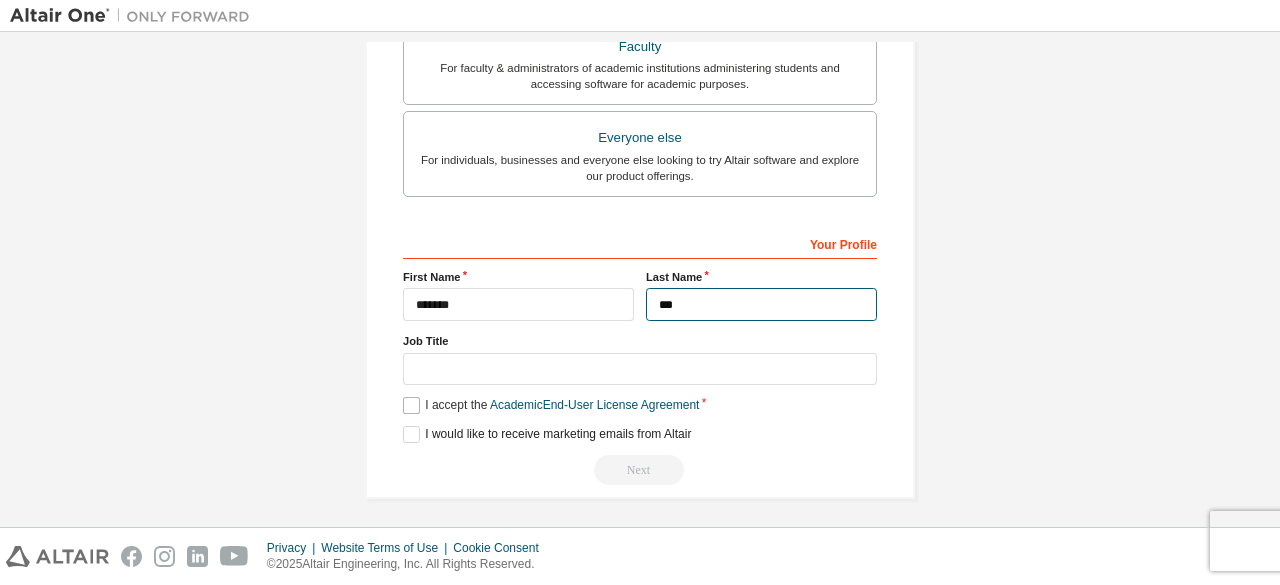 type on "***" 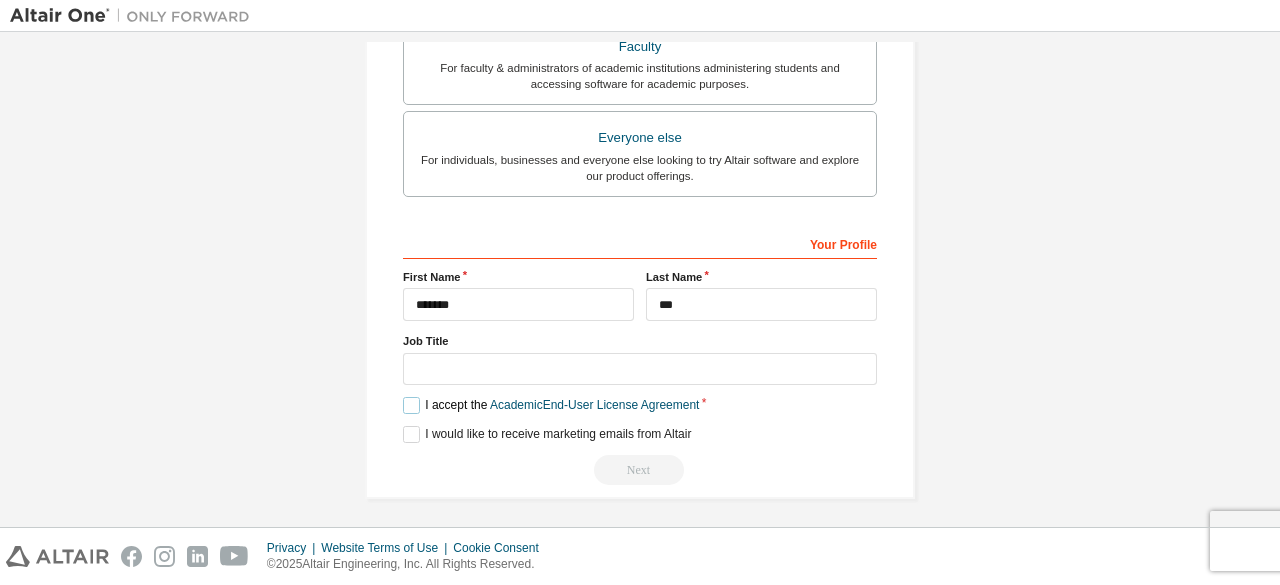 click on "I accept the   Academic   End-User License Agreement" at bounding box center [551, 405] 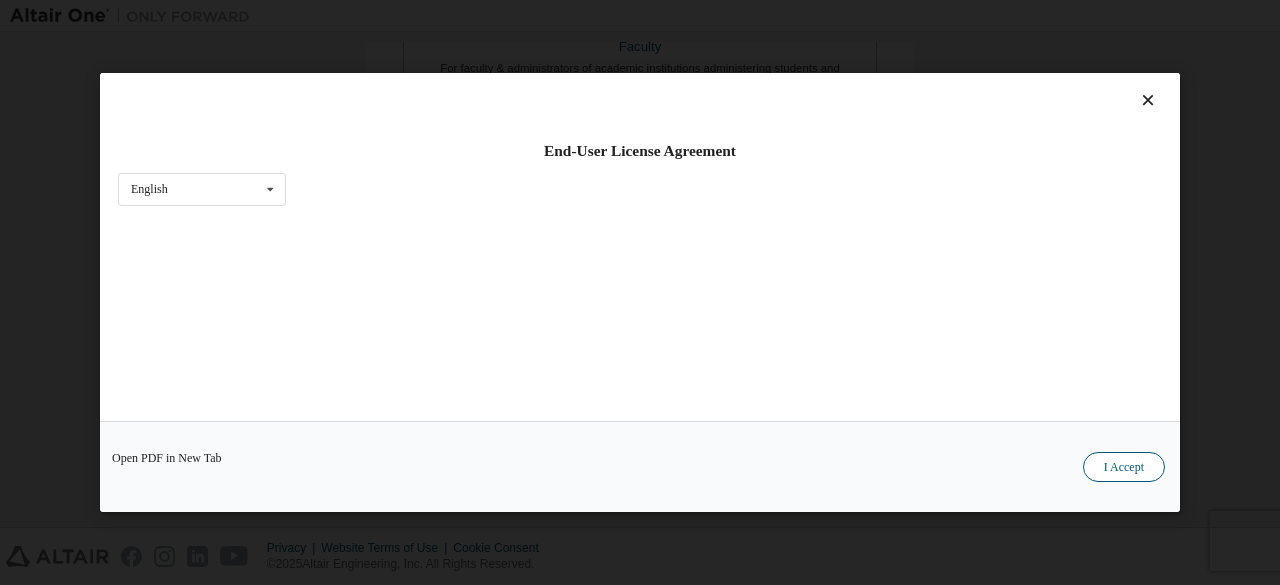click on "I Accept" at bounding box center [1124, 467] 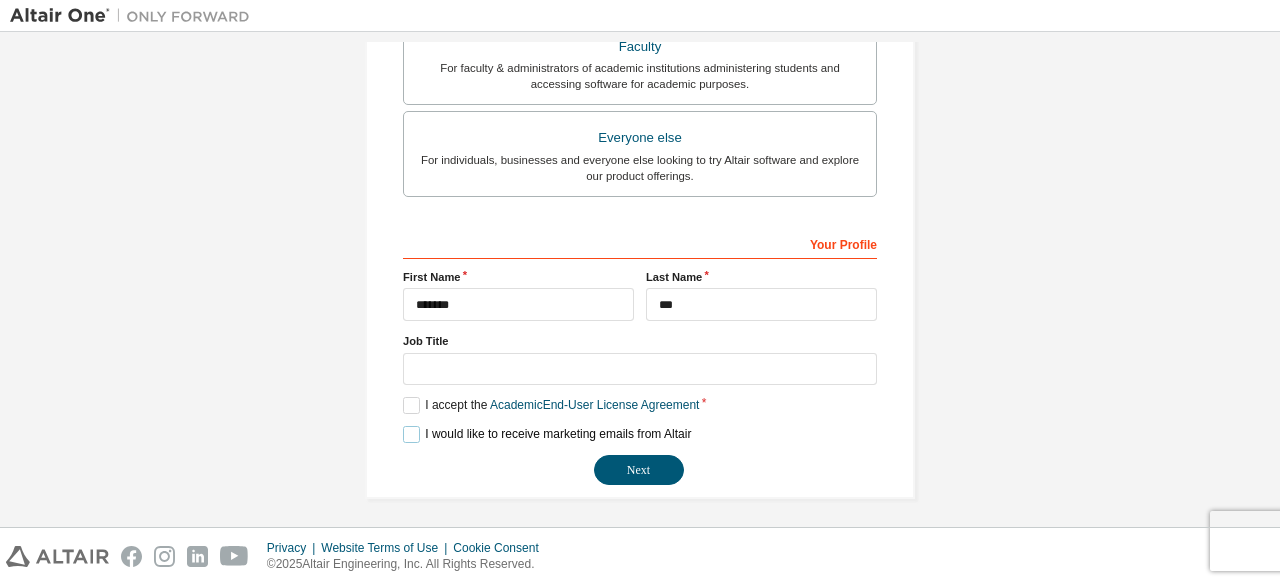 click on "I would like to receive marketing emails from Altair" at bounding box center (547, 434) 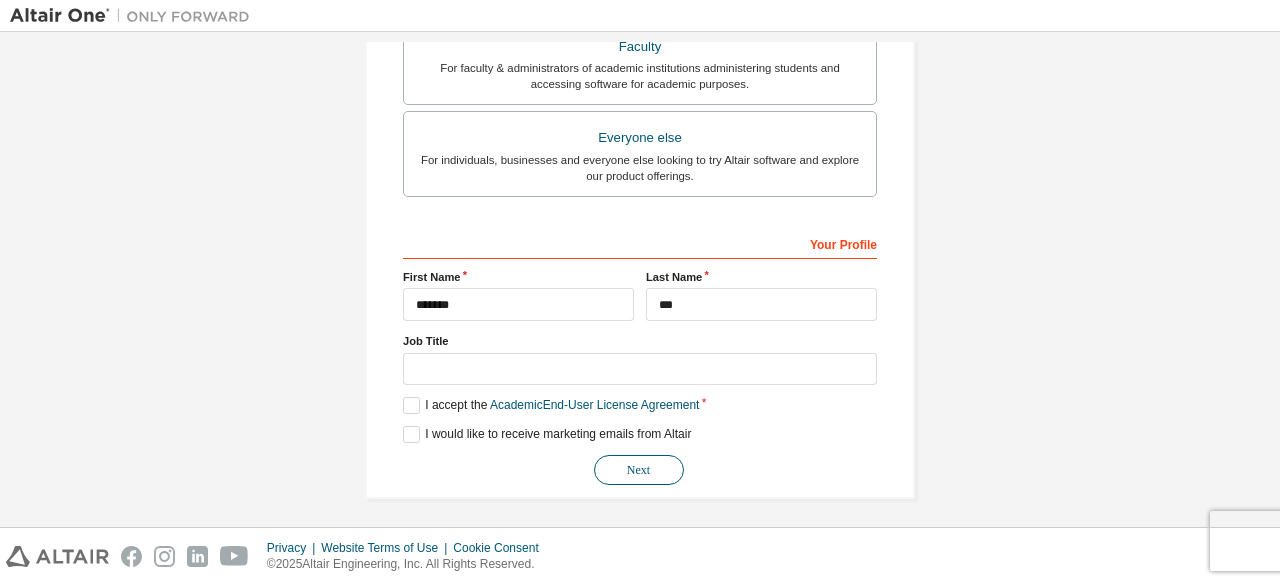click on "Next" at bounding box center [639, 470] 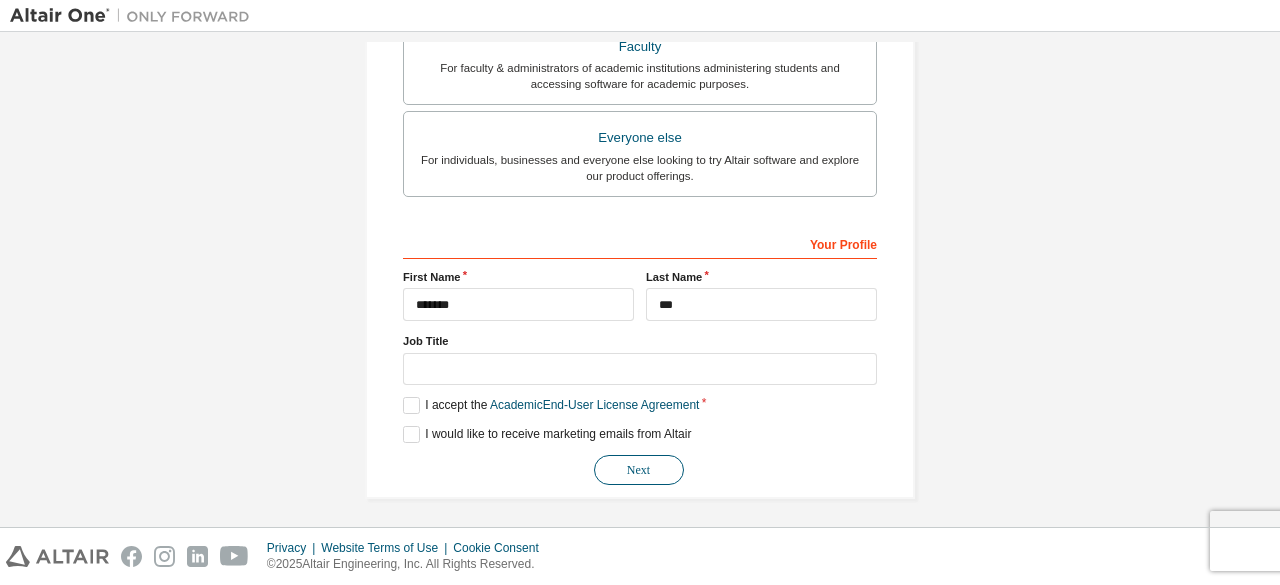 click on "Next" at bounding box center [639, 470] 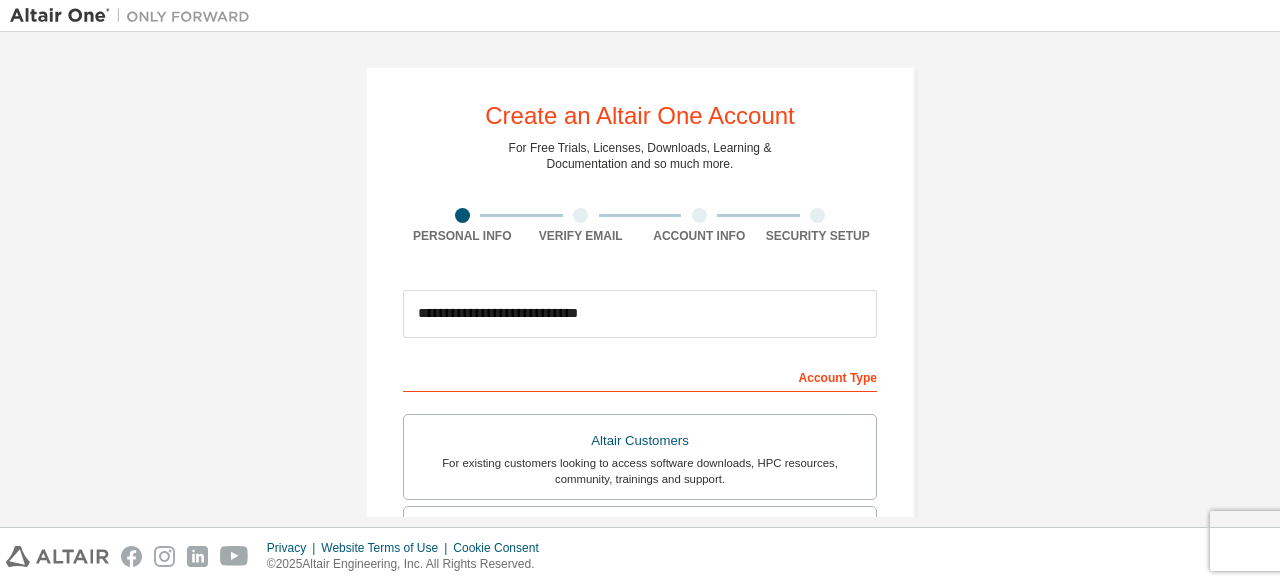 scroll, scrollTop: 1, scrollLeft: 0, axis: vertical 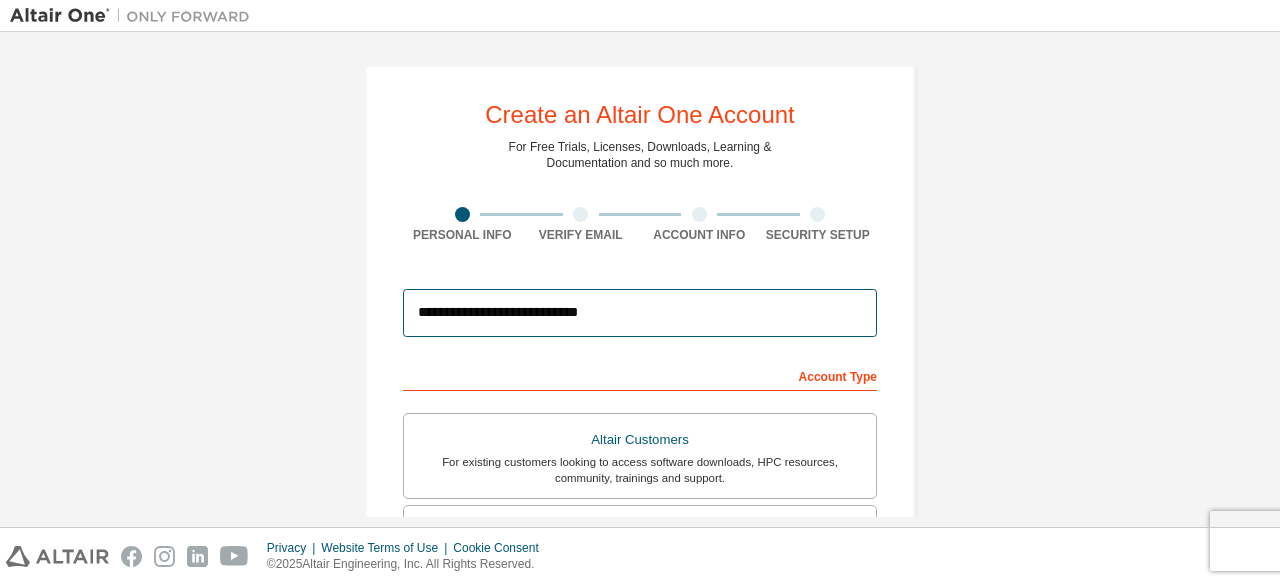 click on "**********" at bounding box center [640, 313] 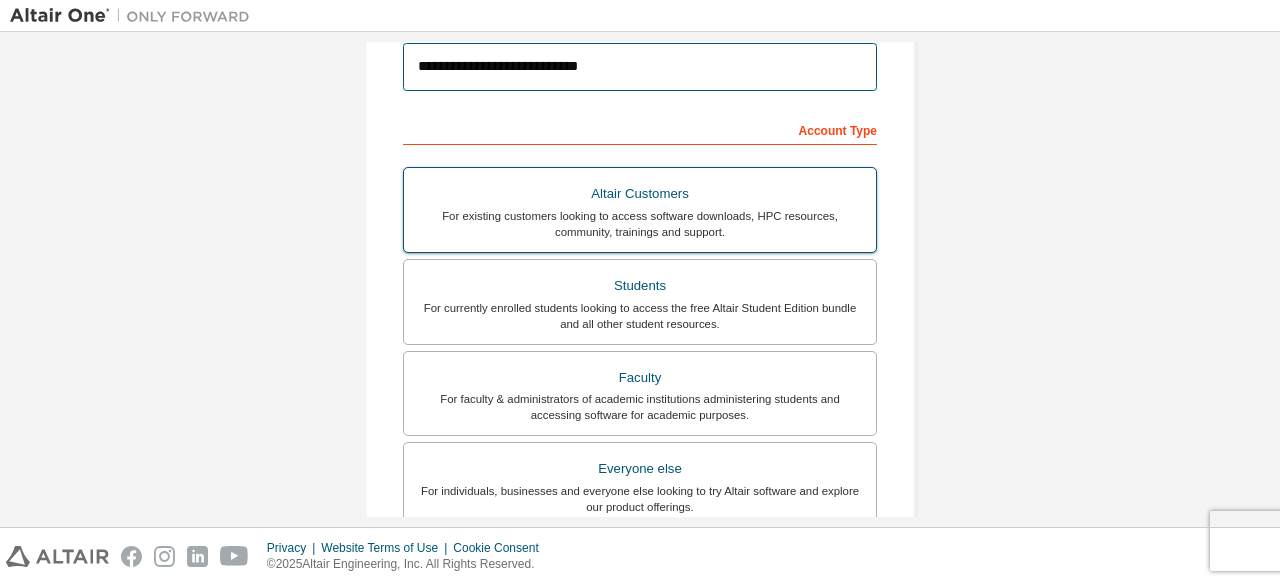 scroll, scrollTop: 578, scrollLeft: 0, axis: vertical 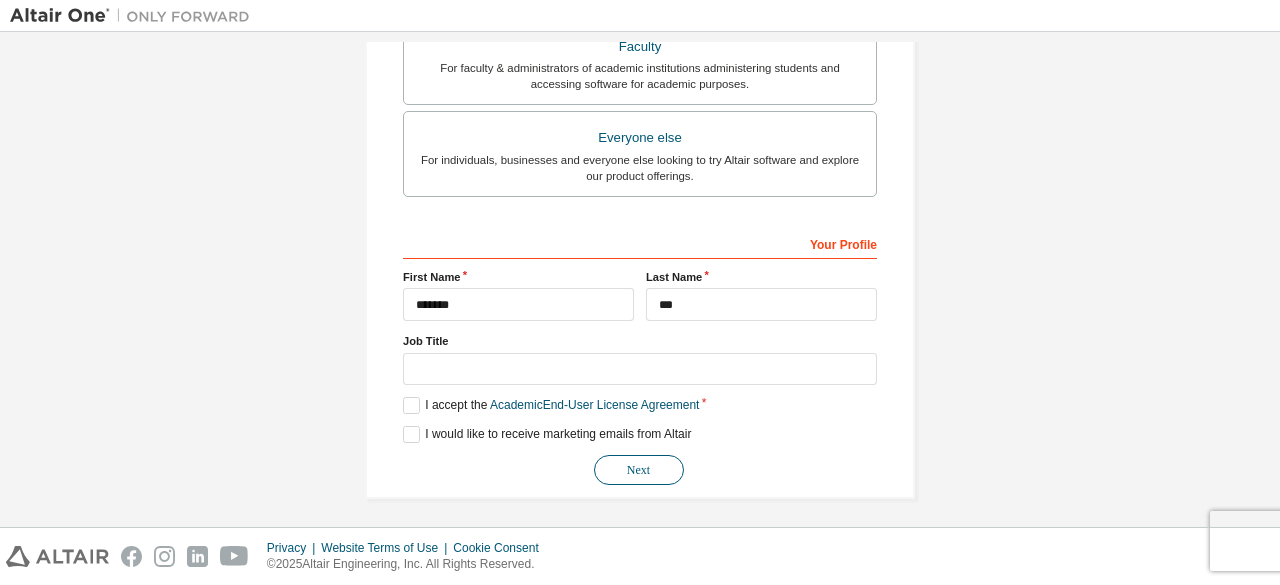 click on "Next" at bounding box center (639, 470) 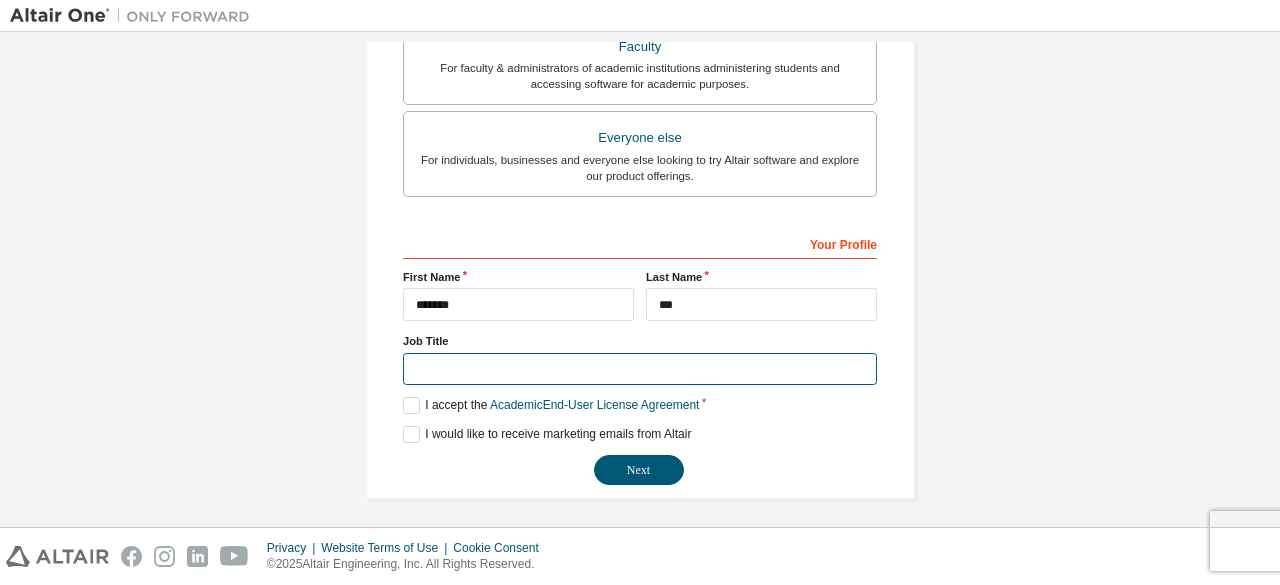 click at bounding box center (640, 369) 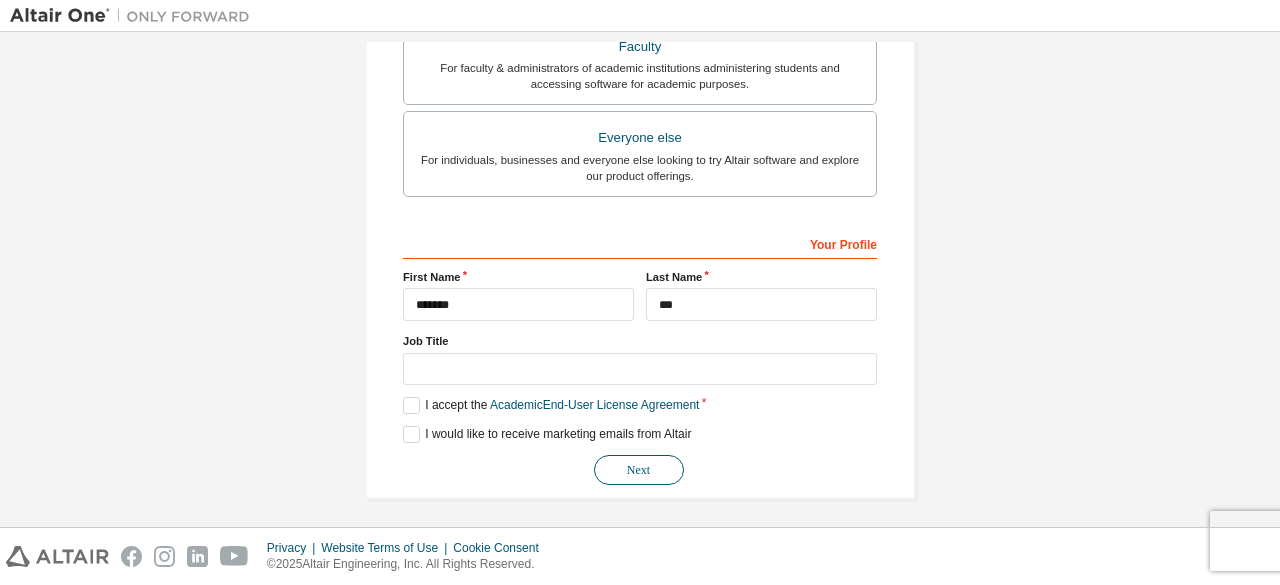 click on "Next" at bounding box center [639, 470] 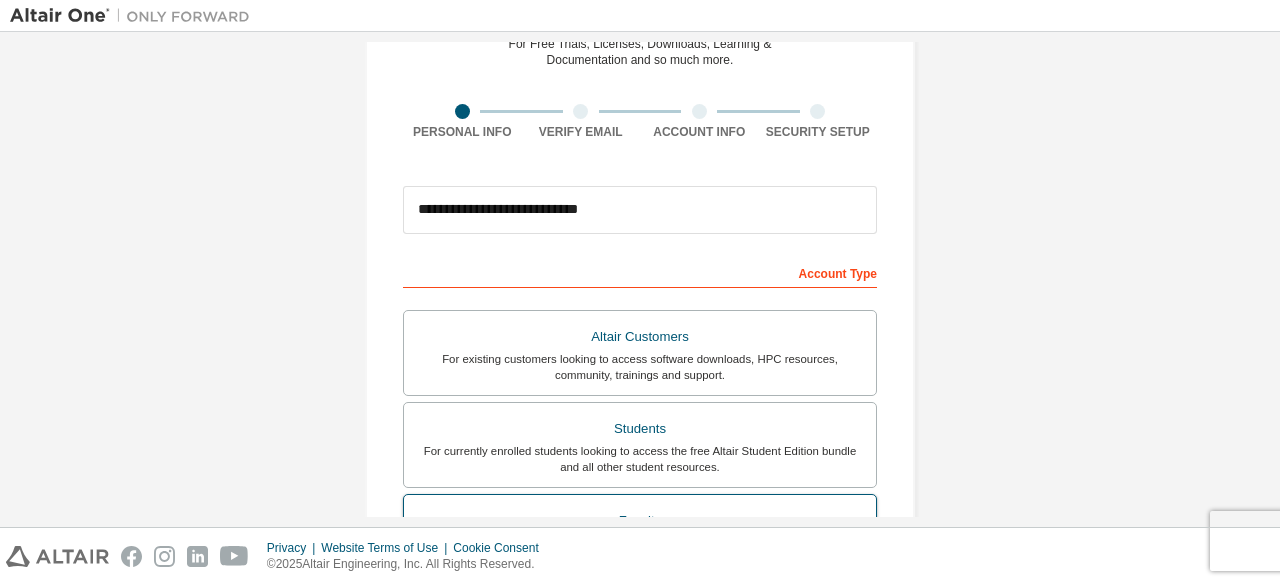 scroll, scrollTop: 0, scrollLeft: 0, axis: both 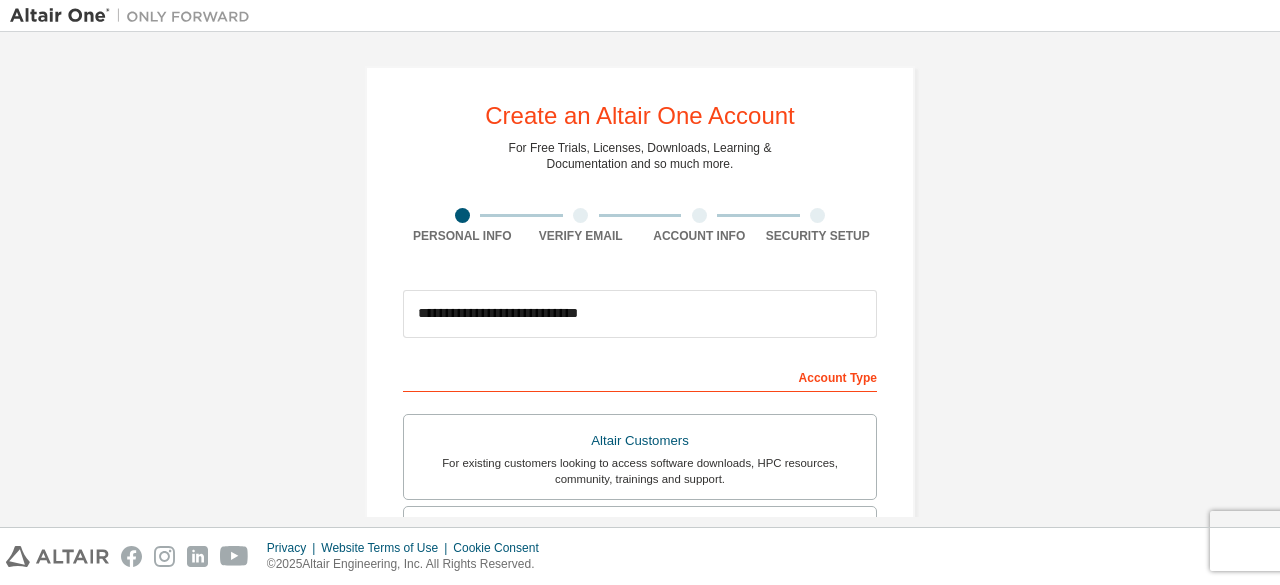 click on "Account Type" at bounding box center (640, 376) 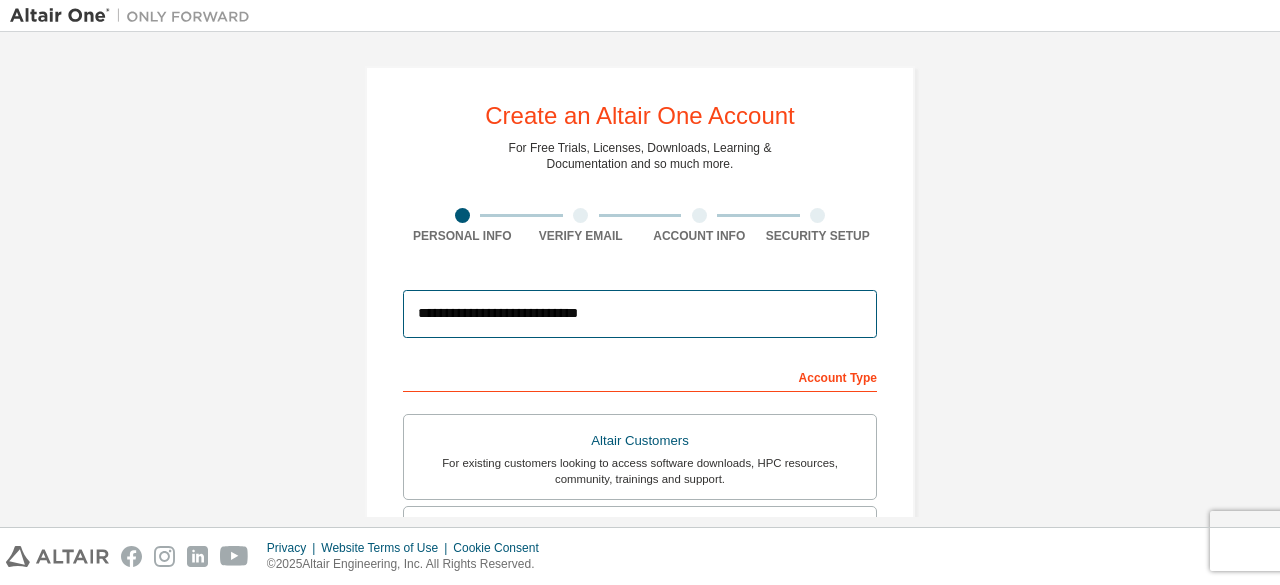 drag, startPoint x: 416, startPoint y: 314, endPoint x: 732, endPoint y: 327, distance: 316.2673 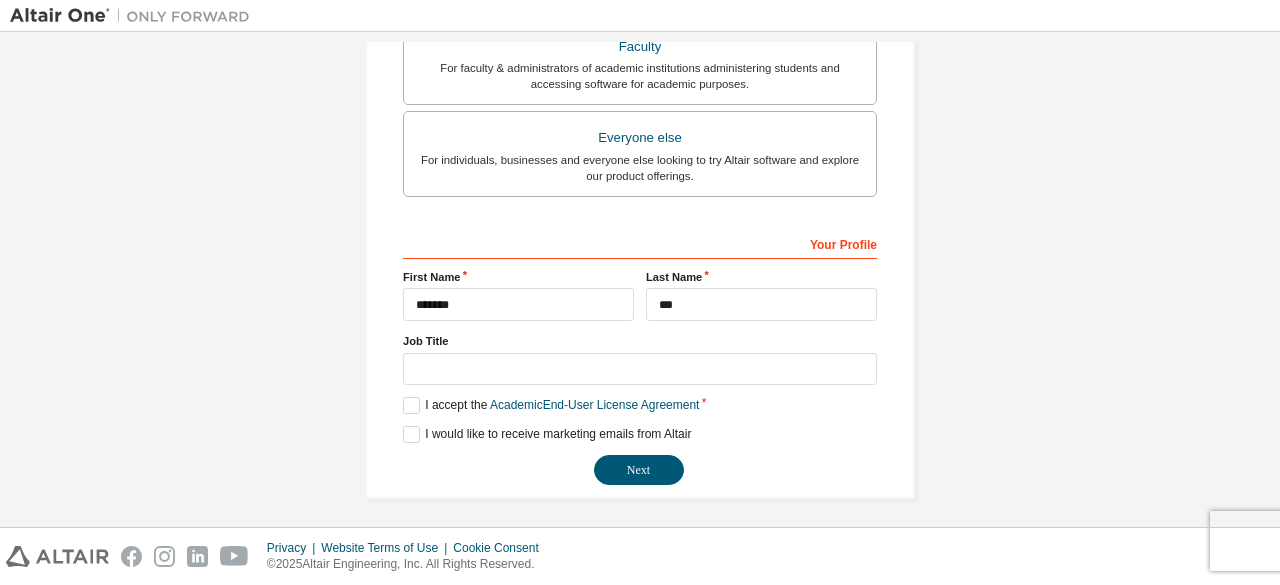 scroll, scrollTop: 578, scrollLeft: 0, axis: vertical 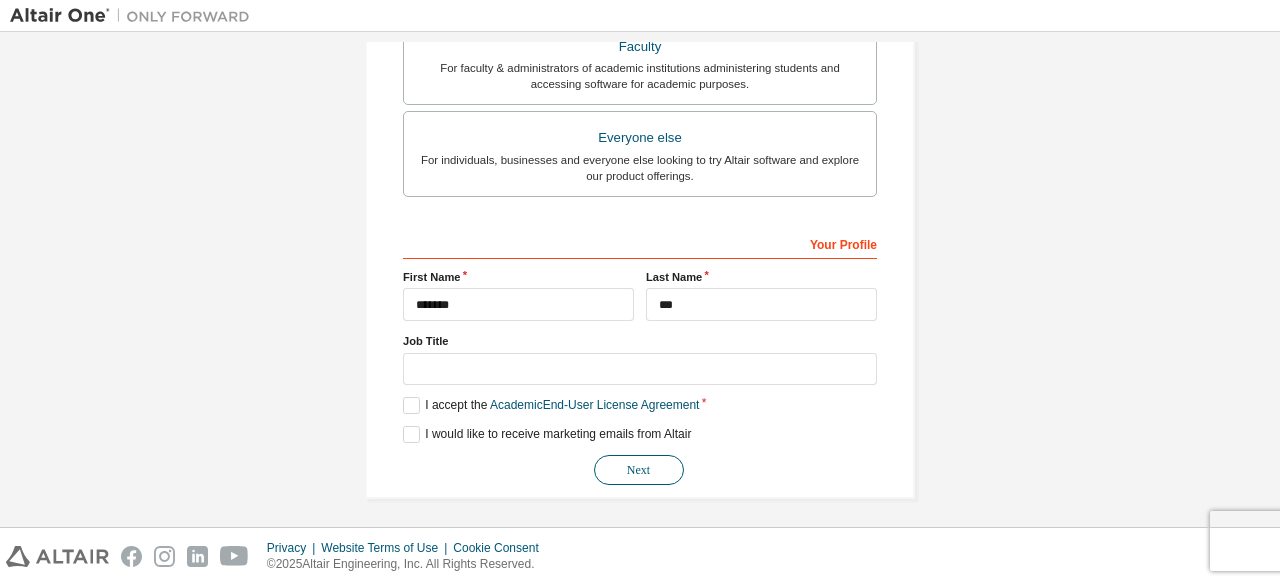 click on "Next" at bounding box center (639, 470) 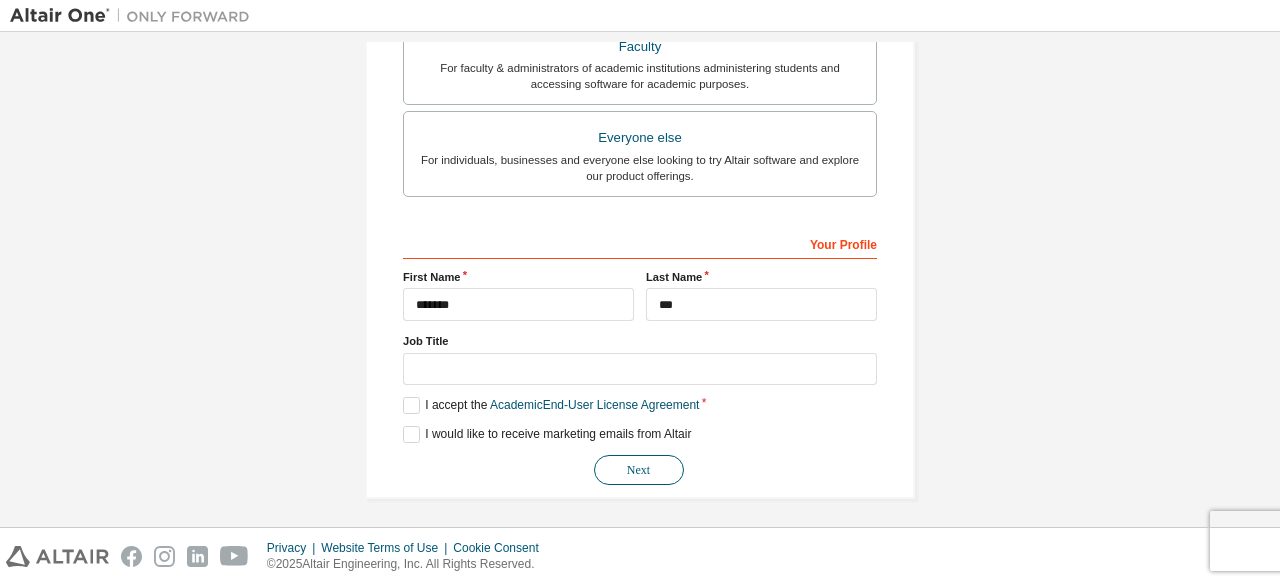 click on "Next" at bounding box center (639, 470) 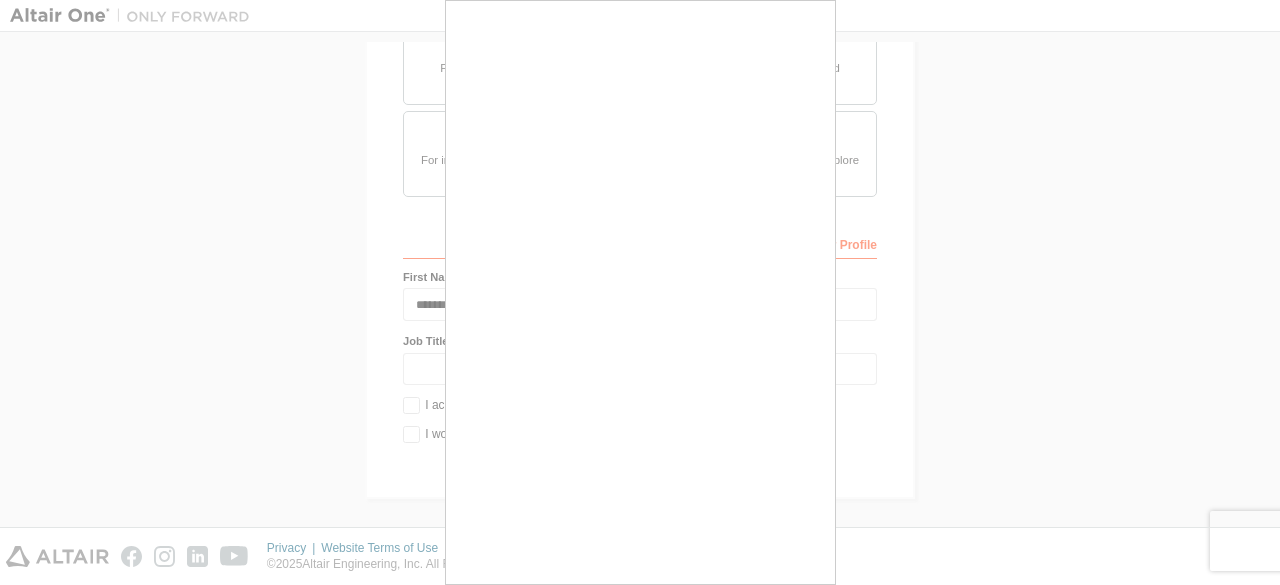 scroll, scrollTop: 17, scrollLeft: 0, axis: vertical 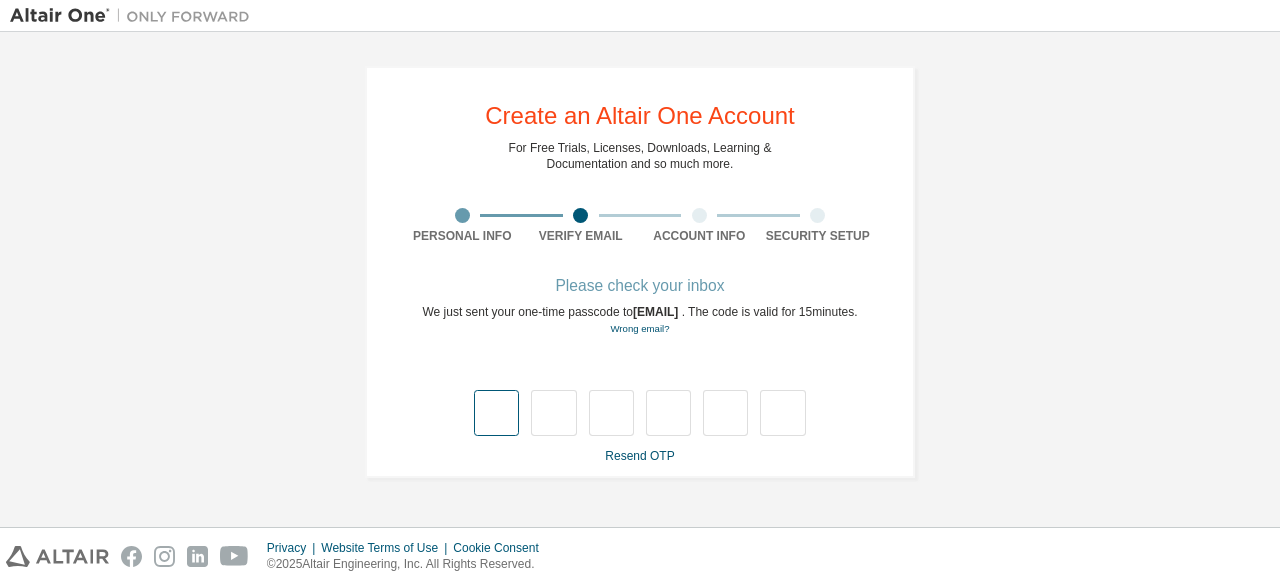 type on "*" 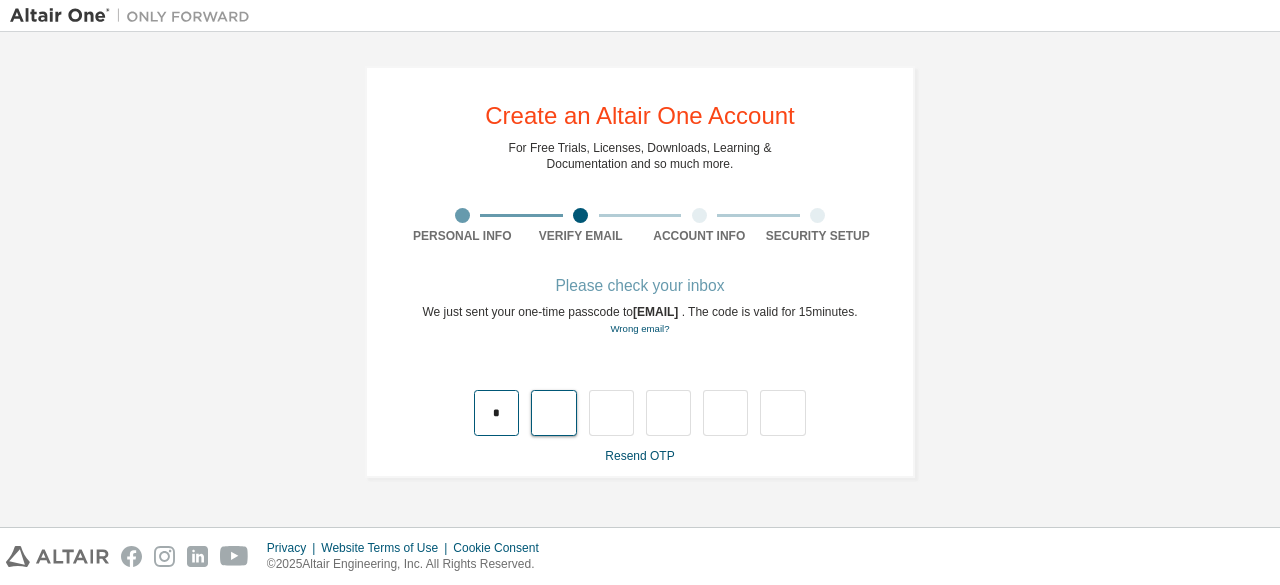 type on "*" 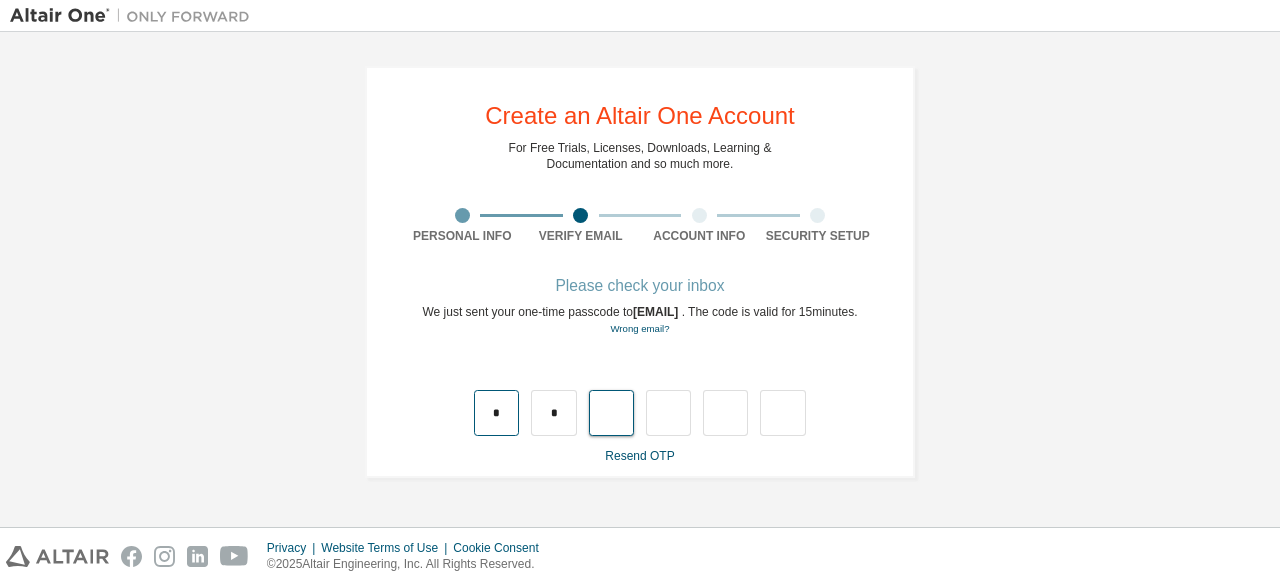 type on "*" 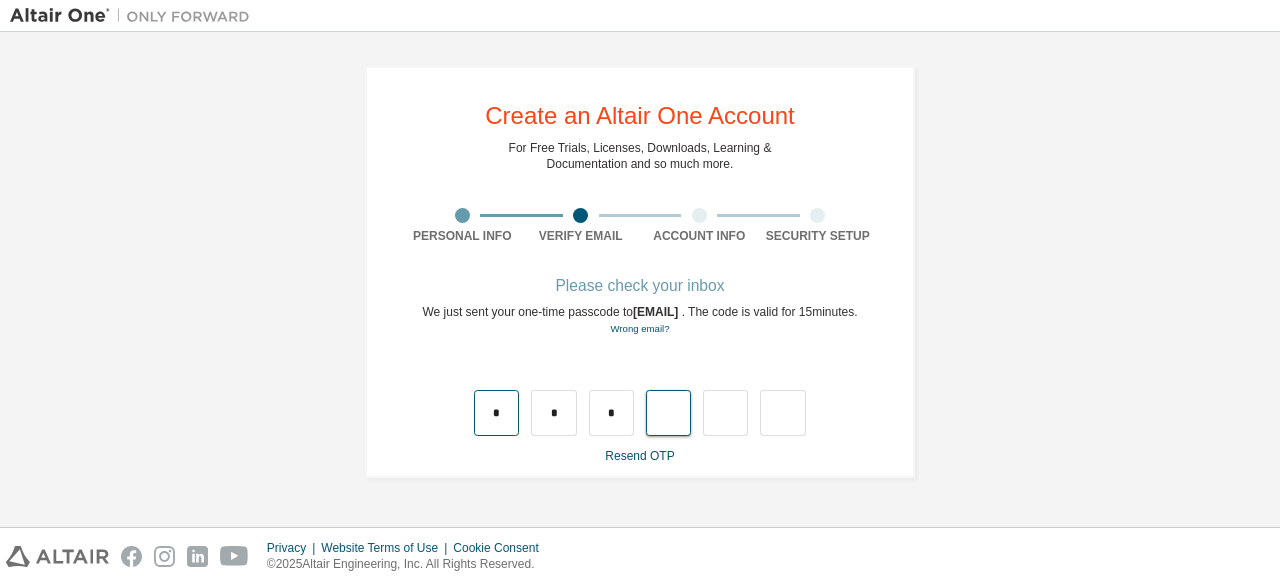 type on "*" 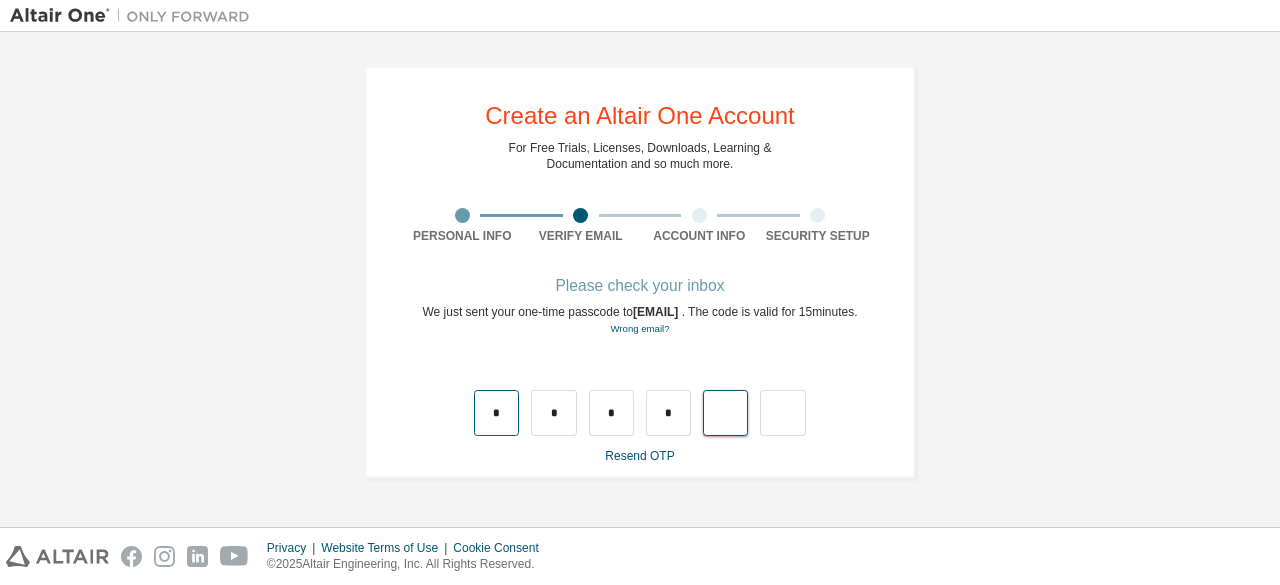 type on "*" 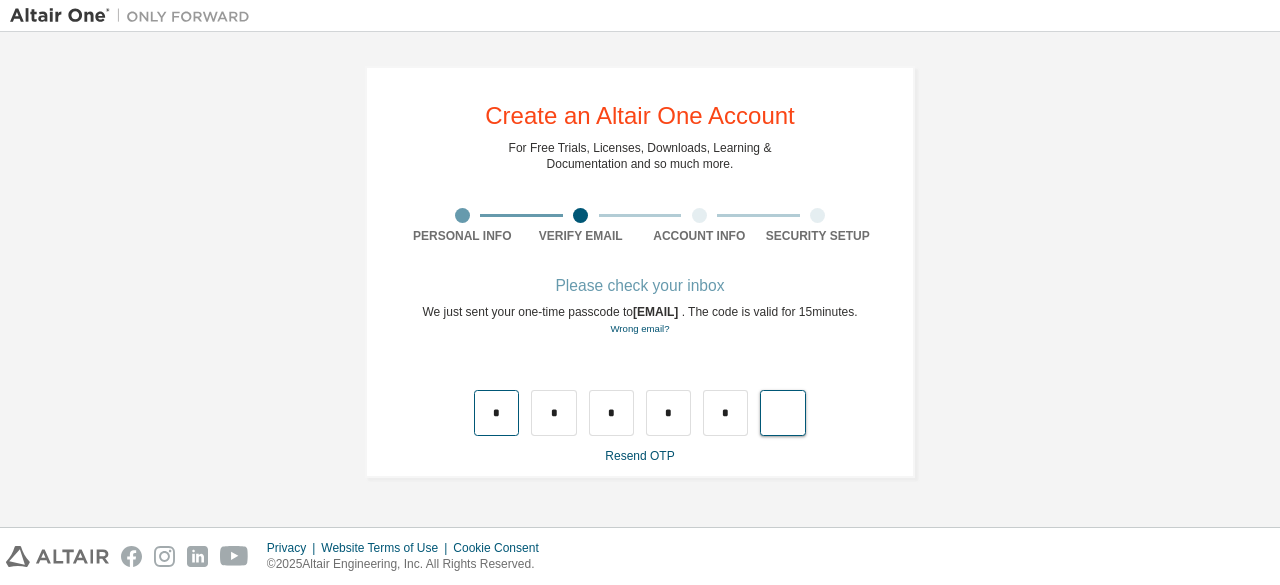 type on "*" 